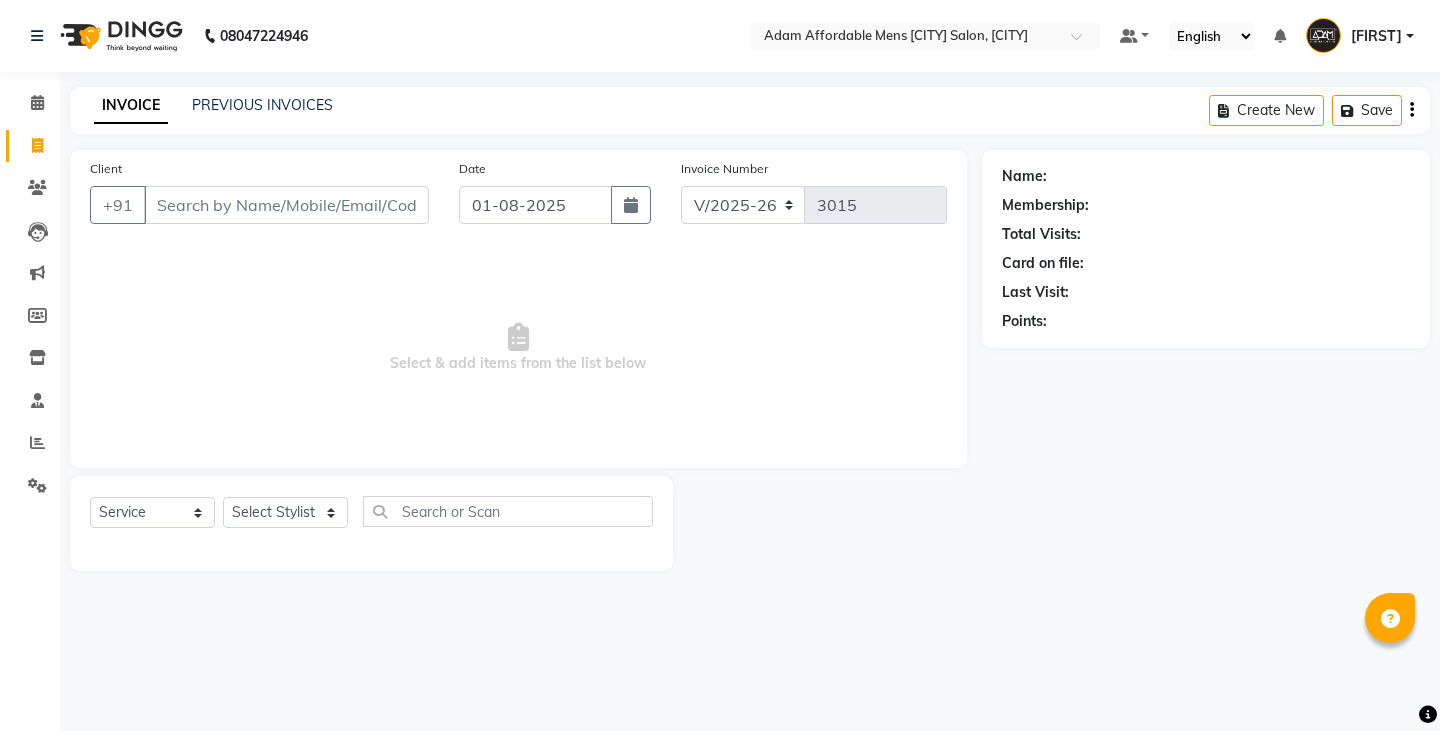 select on "8213" 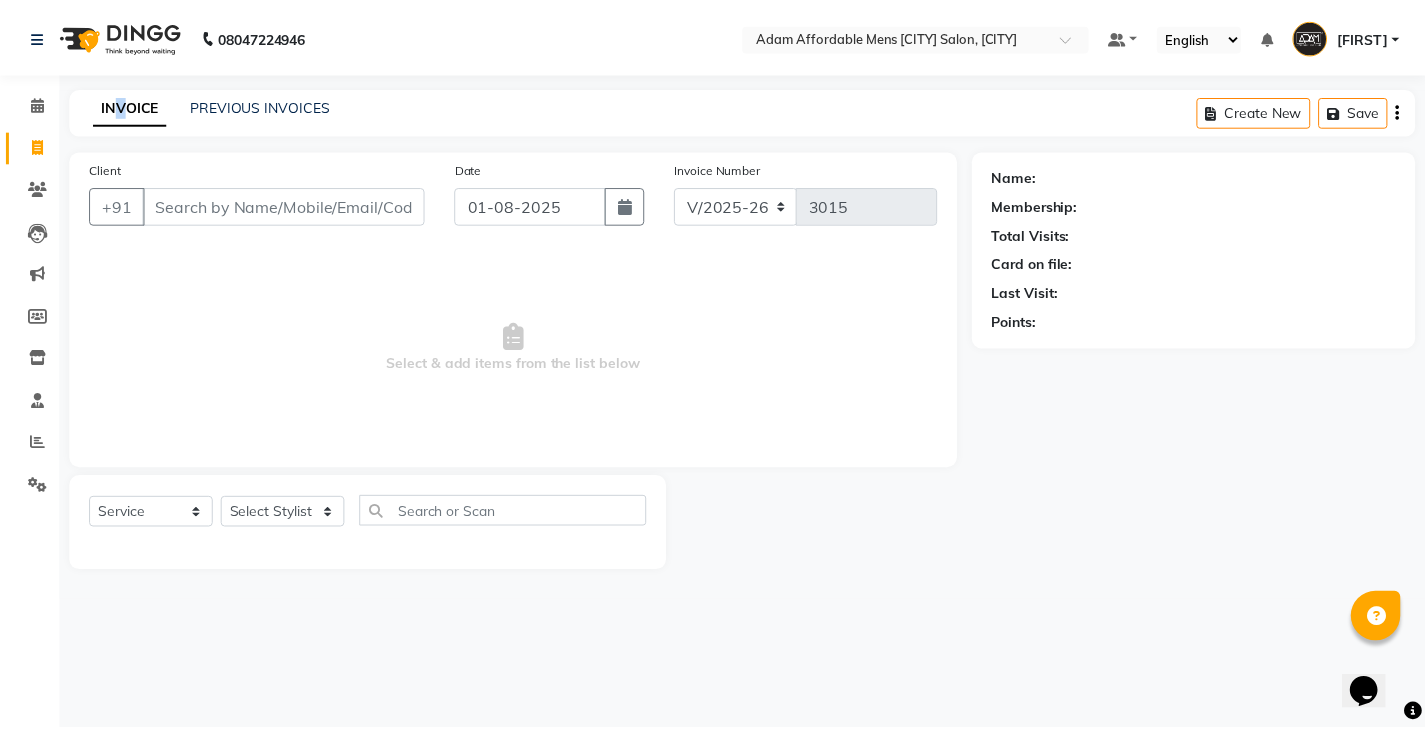 scroll, scrollTop: 0, scrollLeft: 0, axis: both 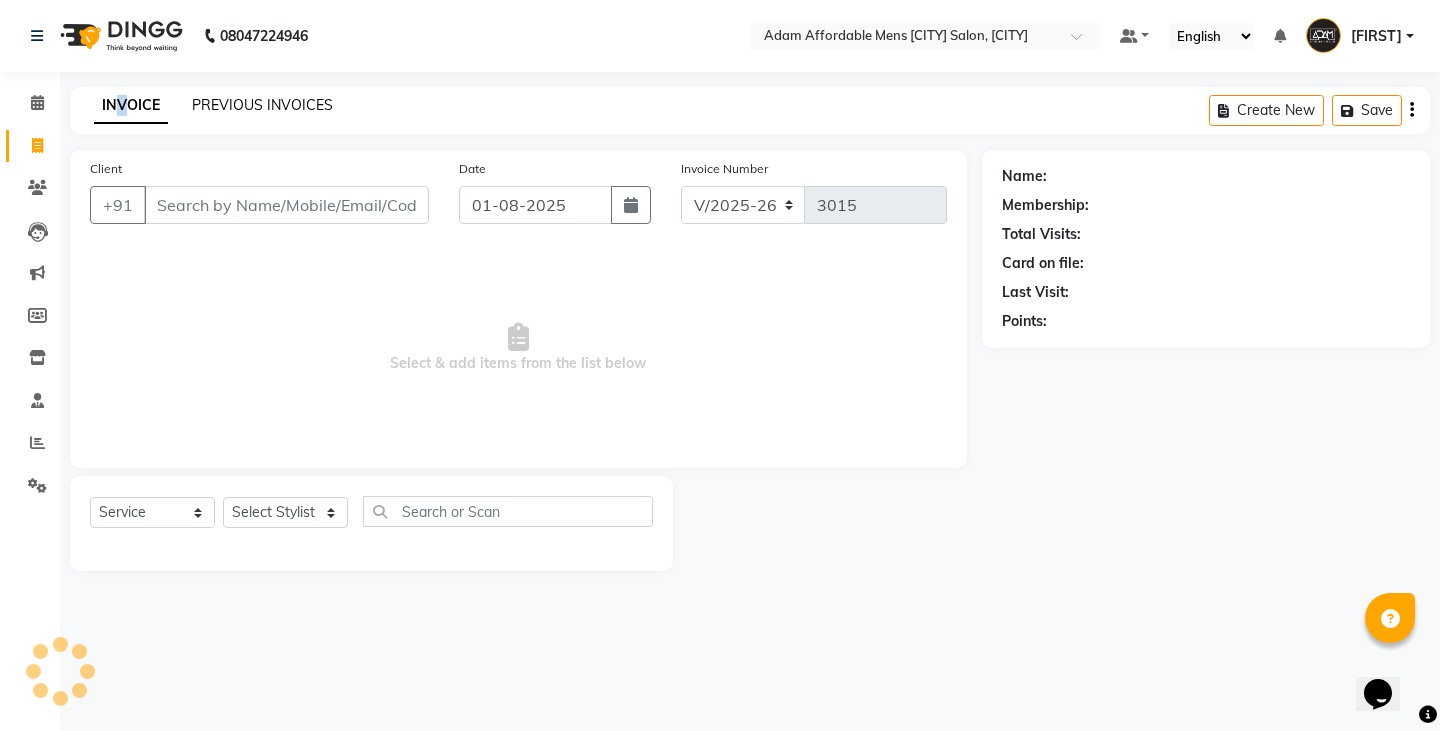 click on "PREVIOUS INVOICES" 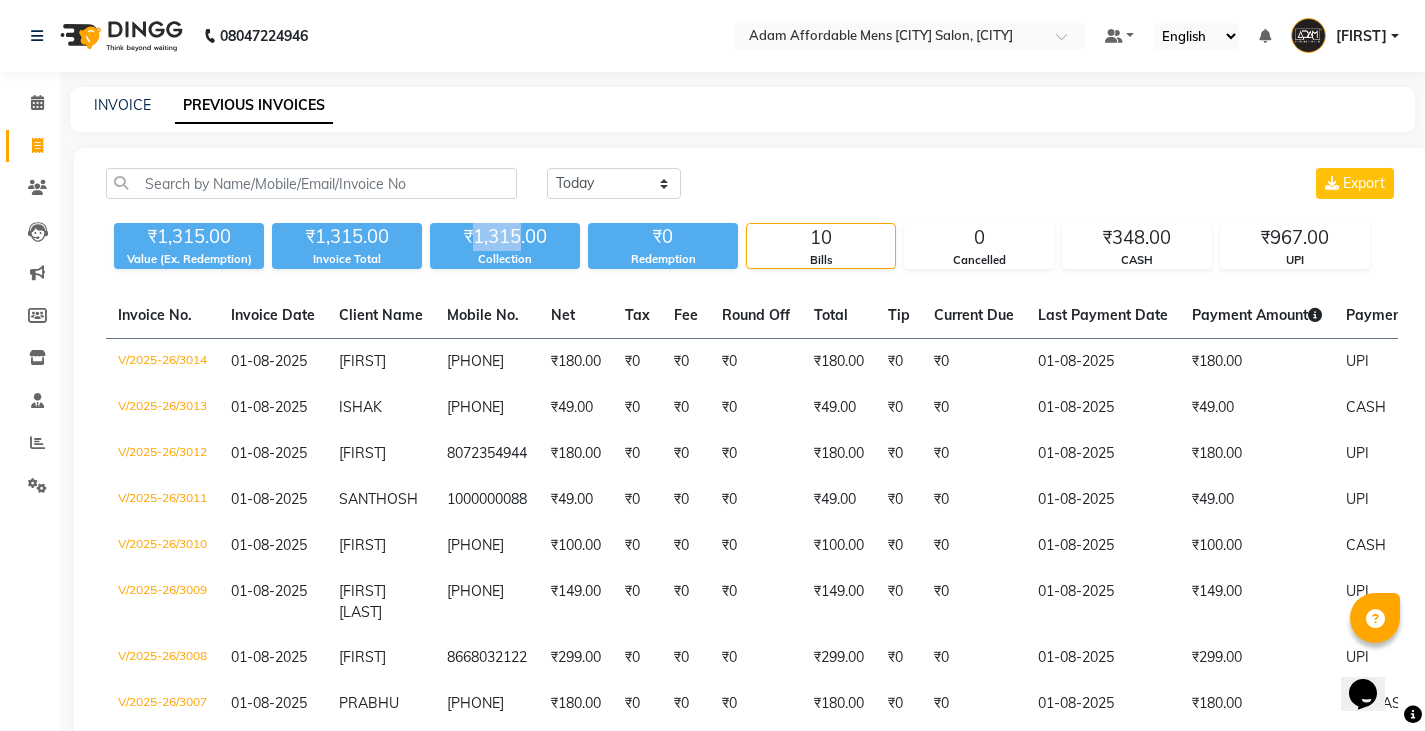 drag, startPoint x: 473, startPoint y: 236, endPoint x: 518, endPoint y: 230, distance: 45.39824 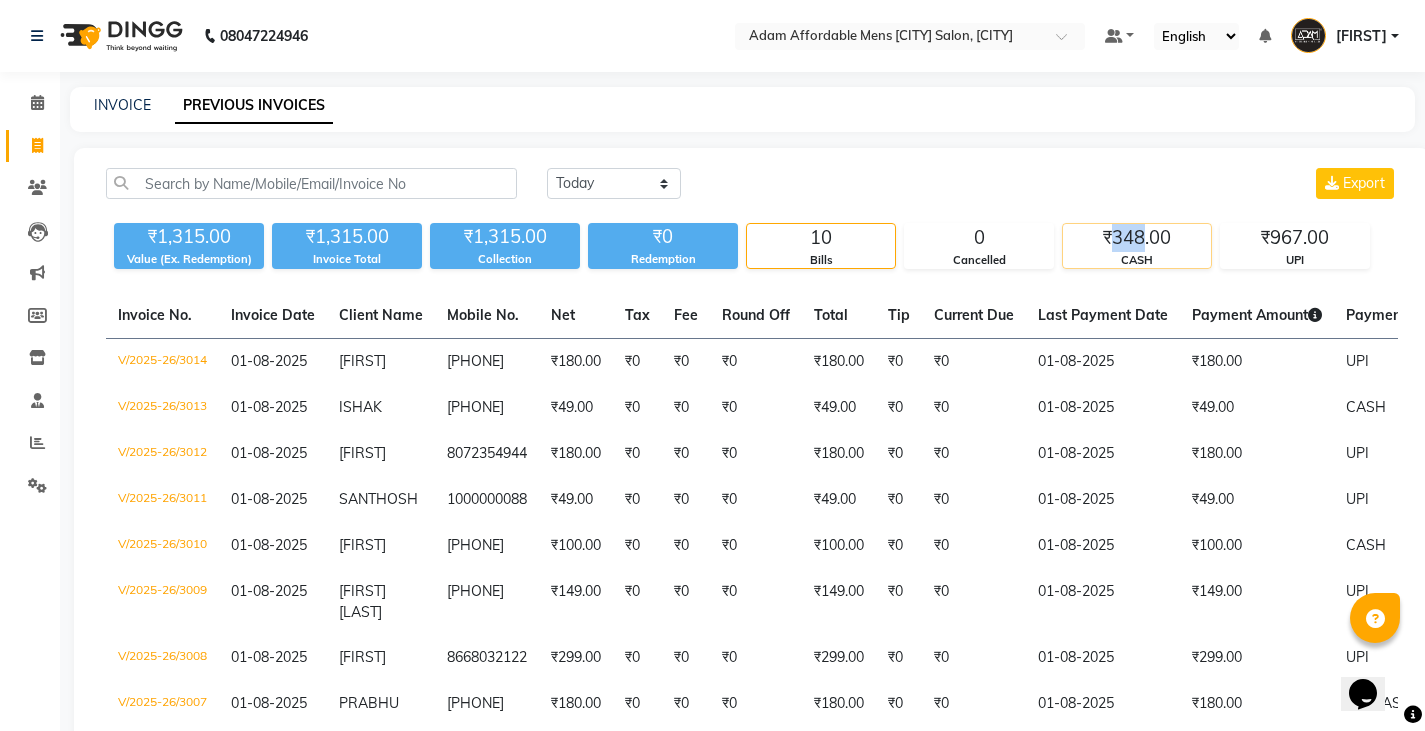 drag, startPoint x: 1112, startPoint y: 233, endPoint x: 1143, endPoint y: 235, distance: 31.06445 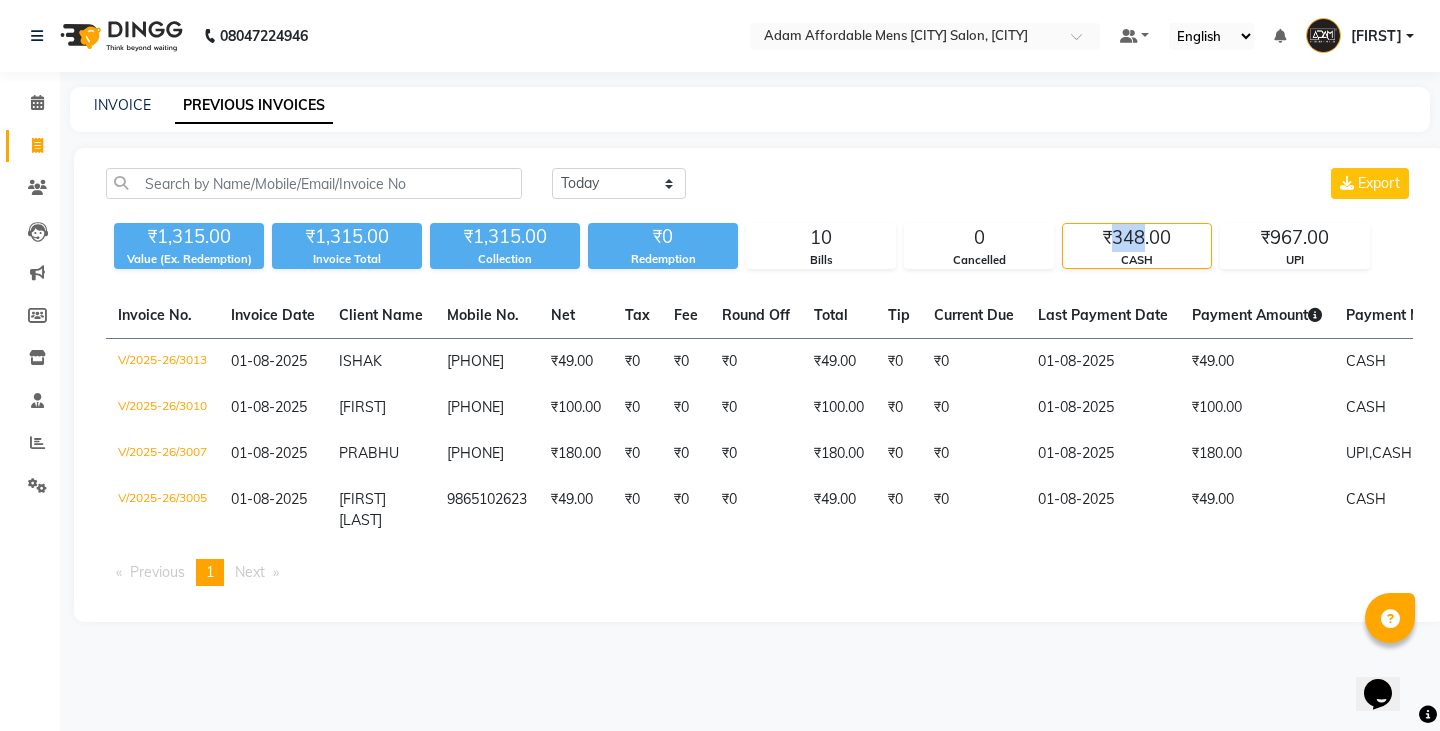 copy on "348" 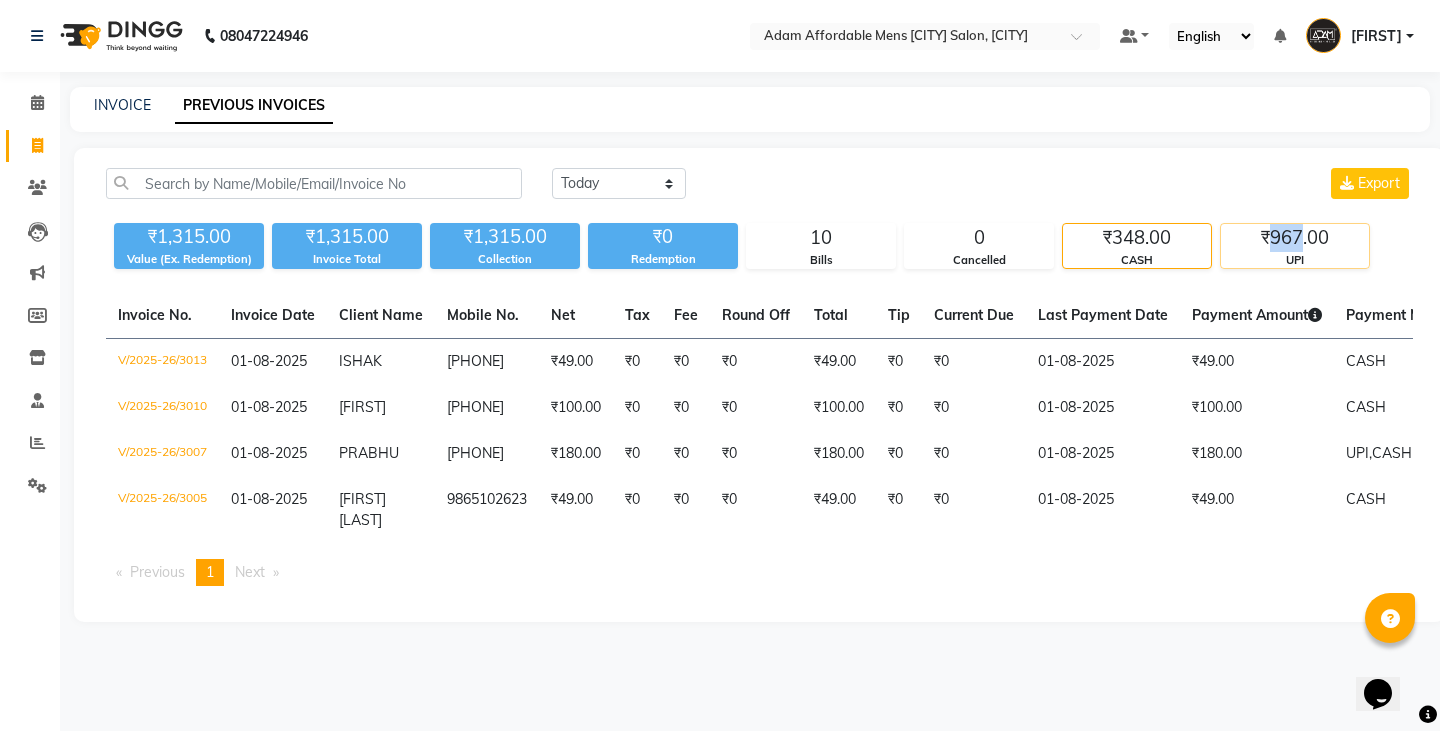 drag, startPoint x: 1274, startPoint y: 232, endPoint x: 1301, endPoint y: 235, distance: 27.166155 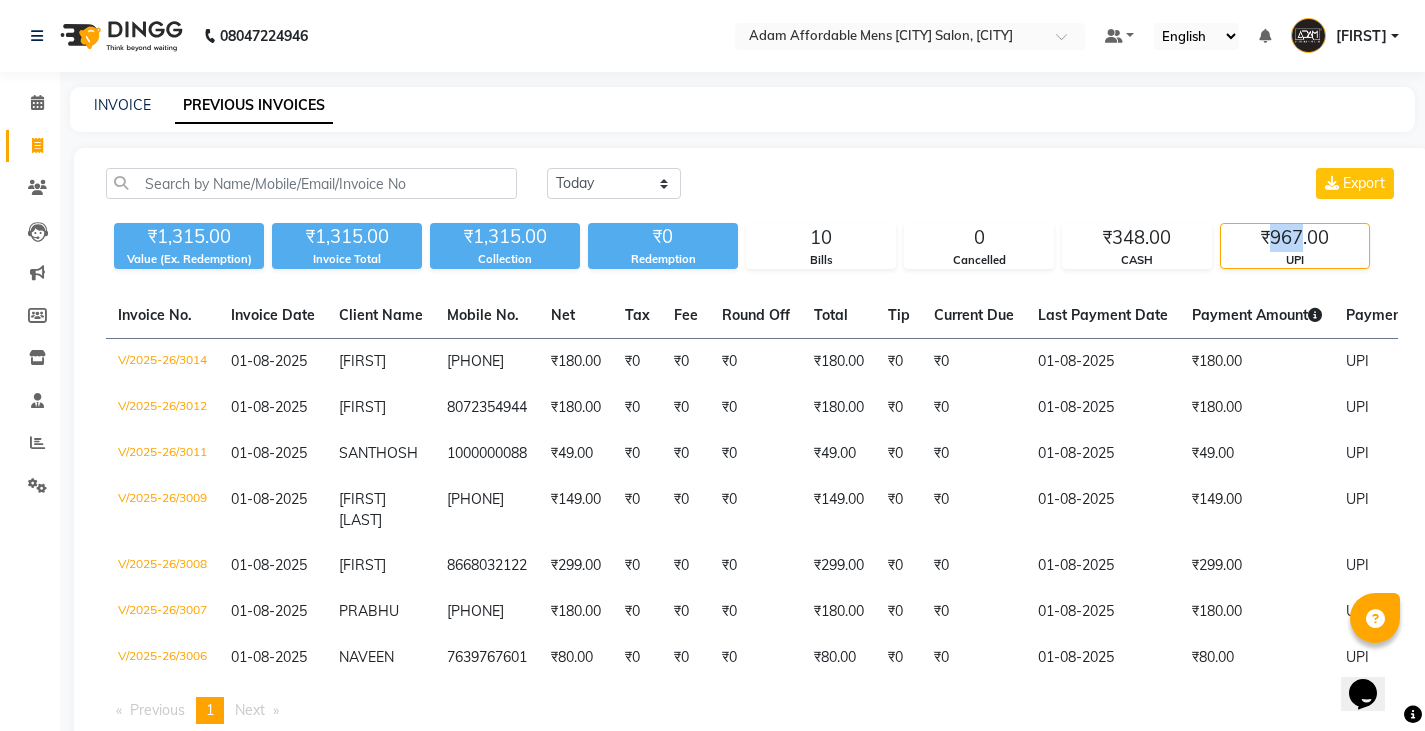 copy on "967" 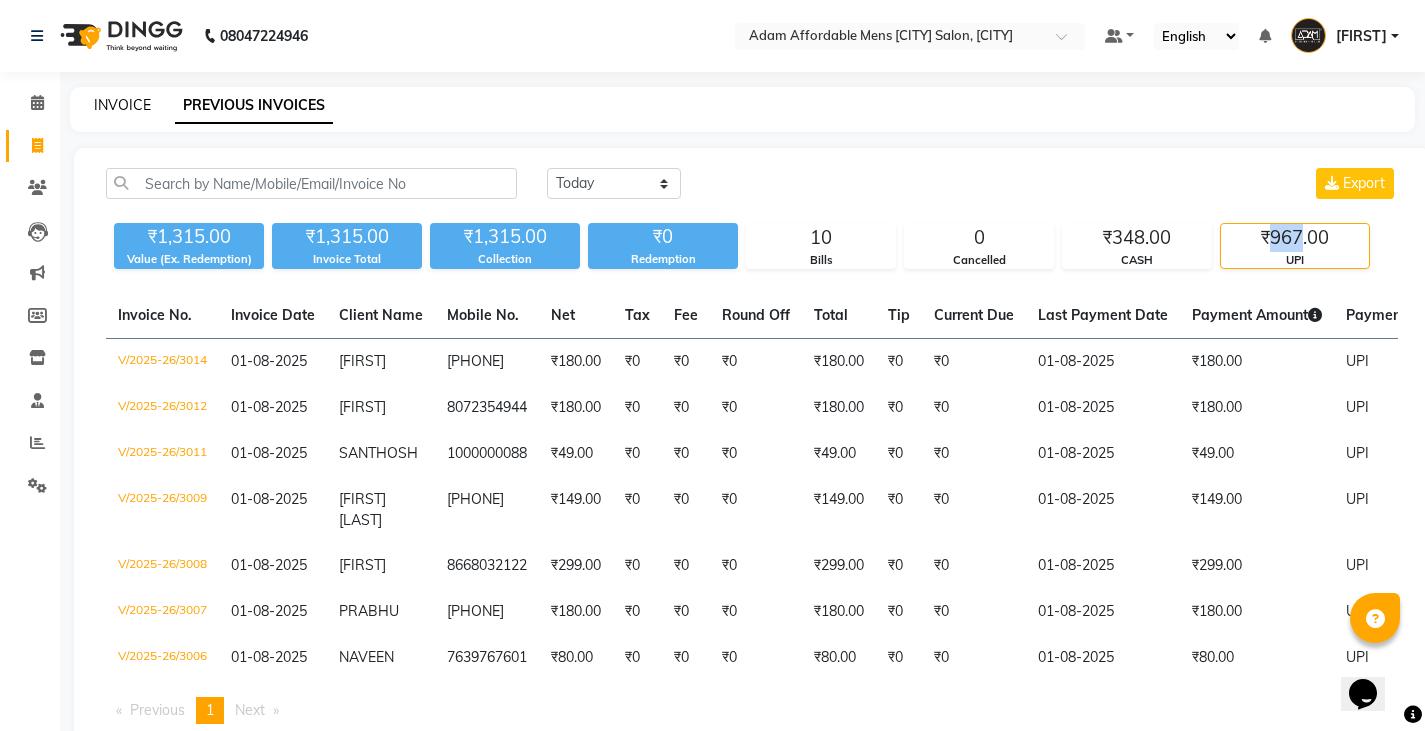 click on "INVOICE" 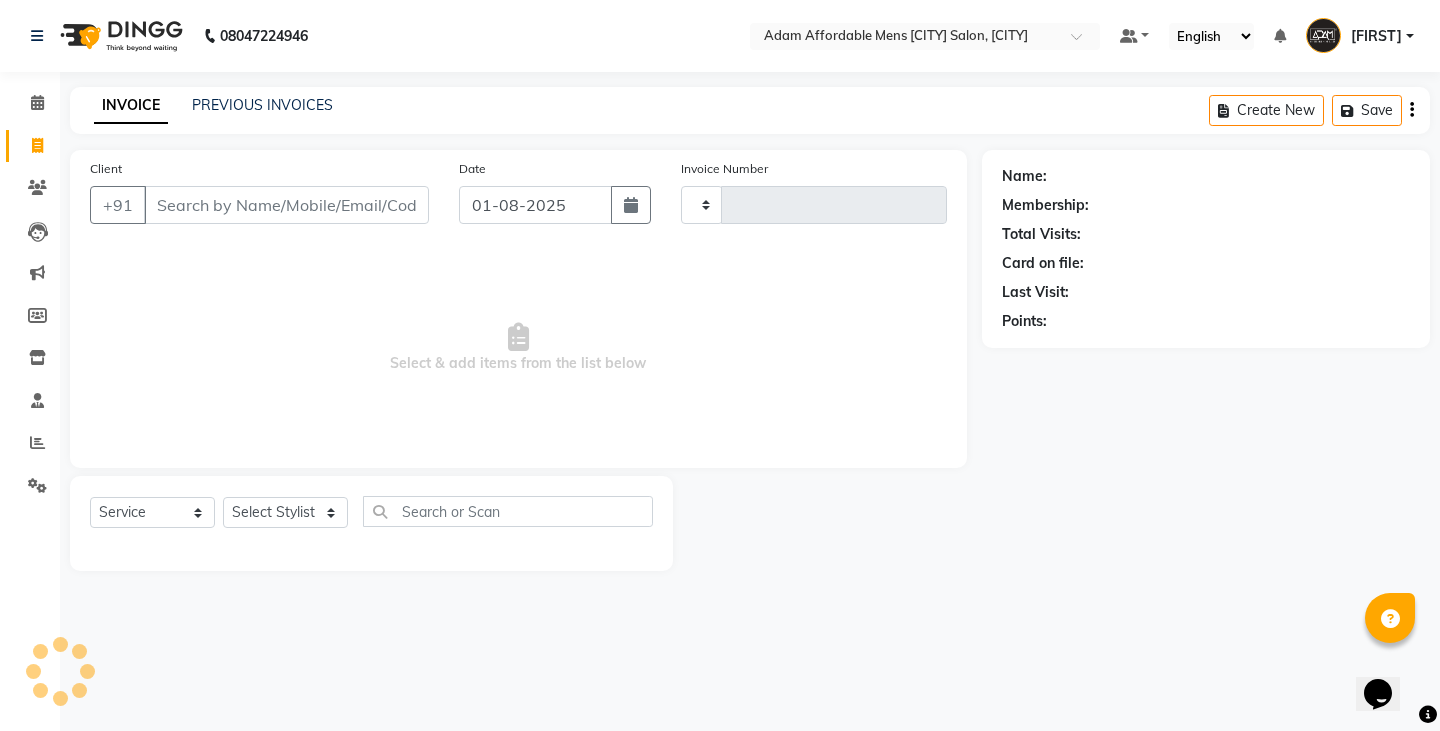 type on "3015" 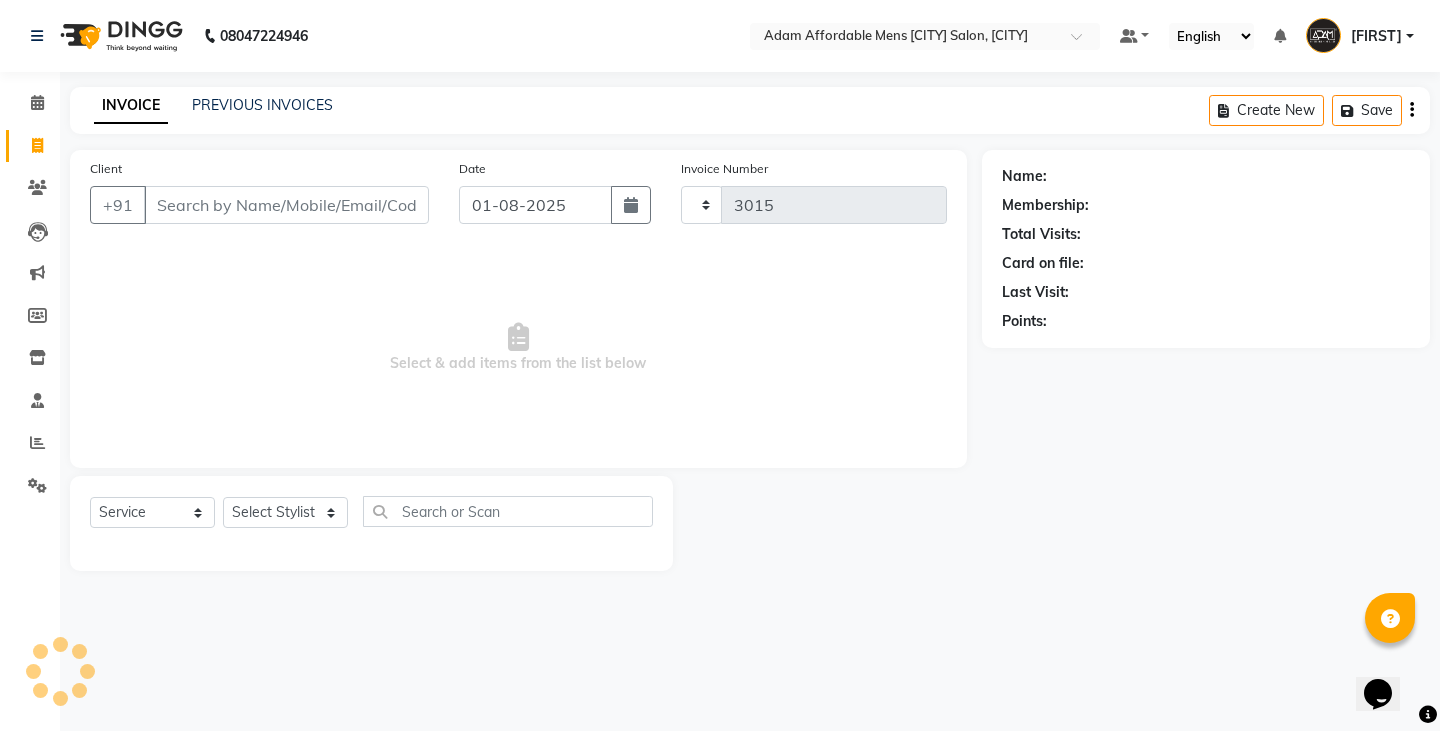 select on "8213" 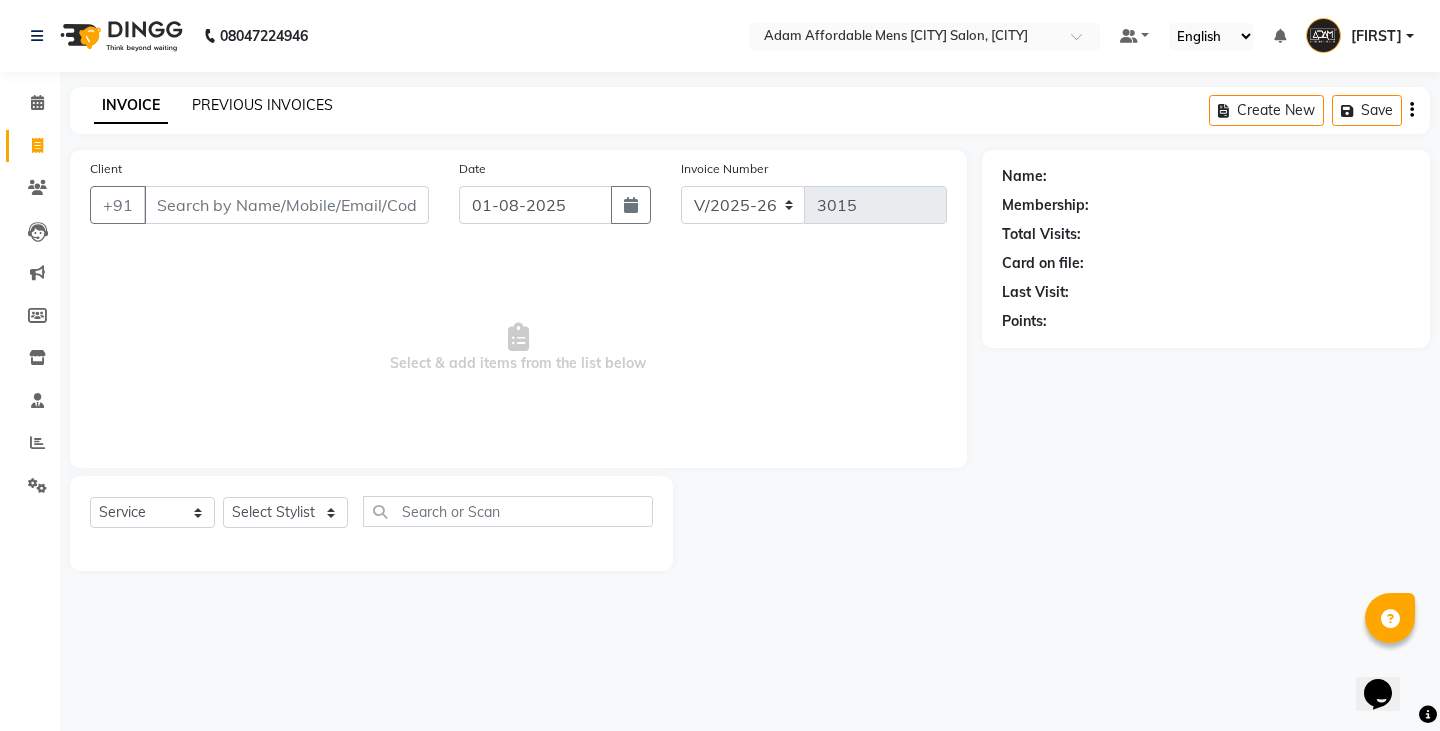 click on "PREVIOUS INVOICES" 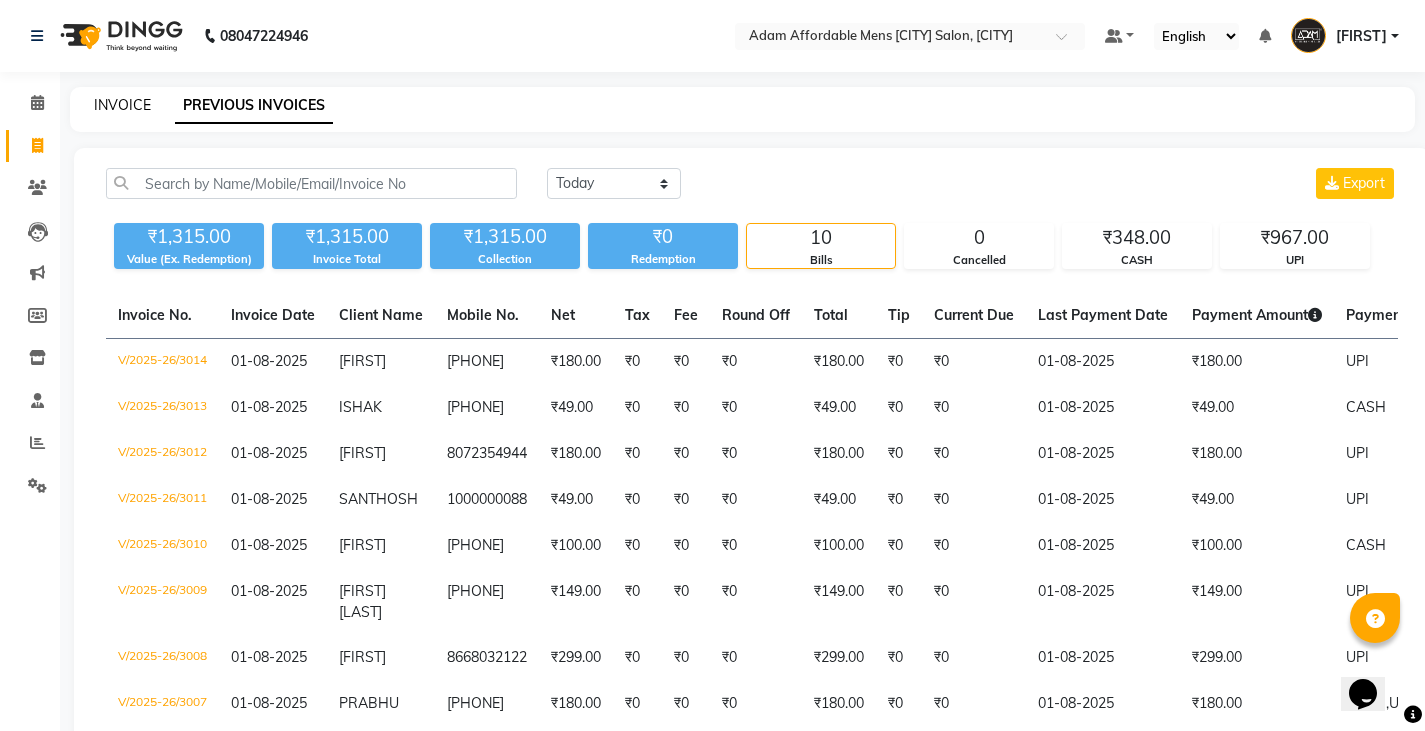 click on "INVOICE" 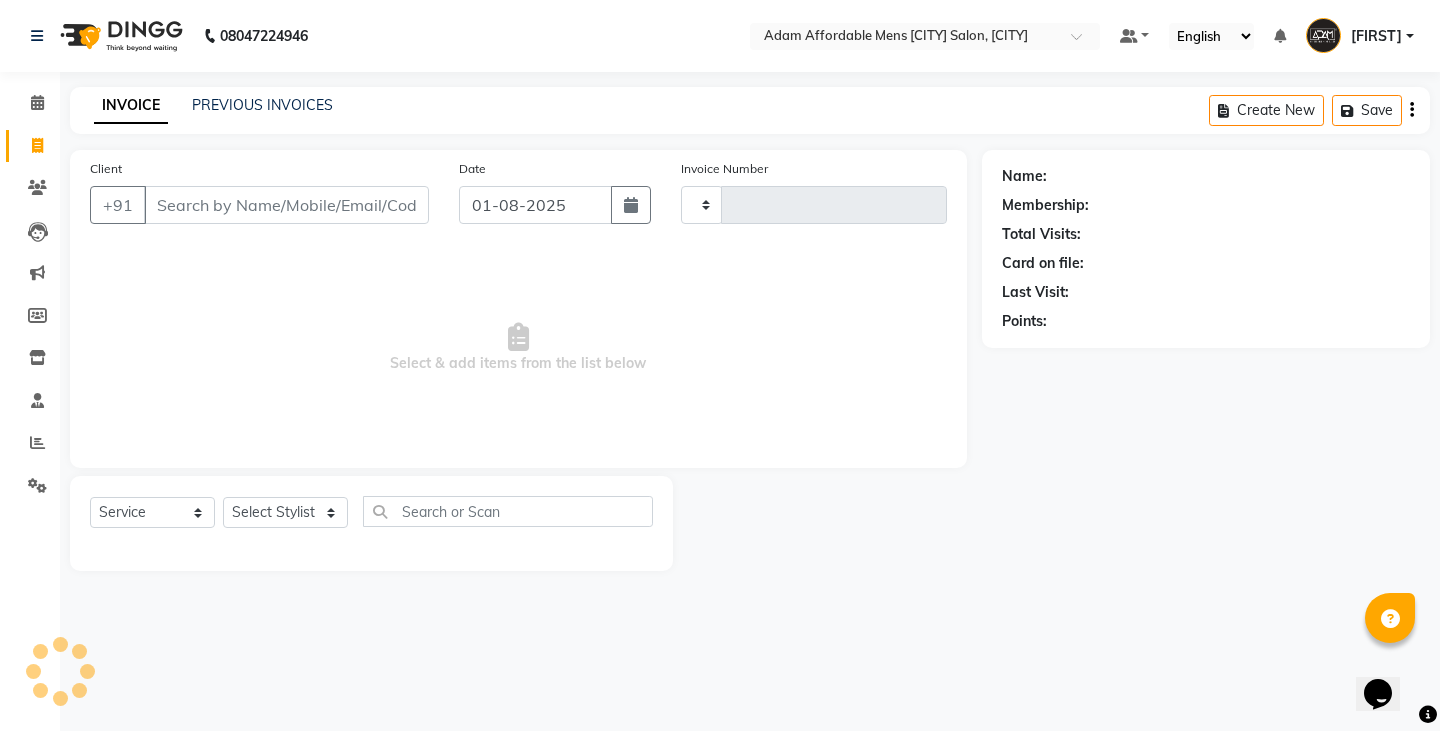 type on "3015" 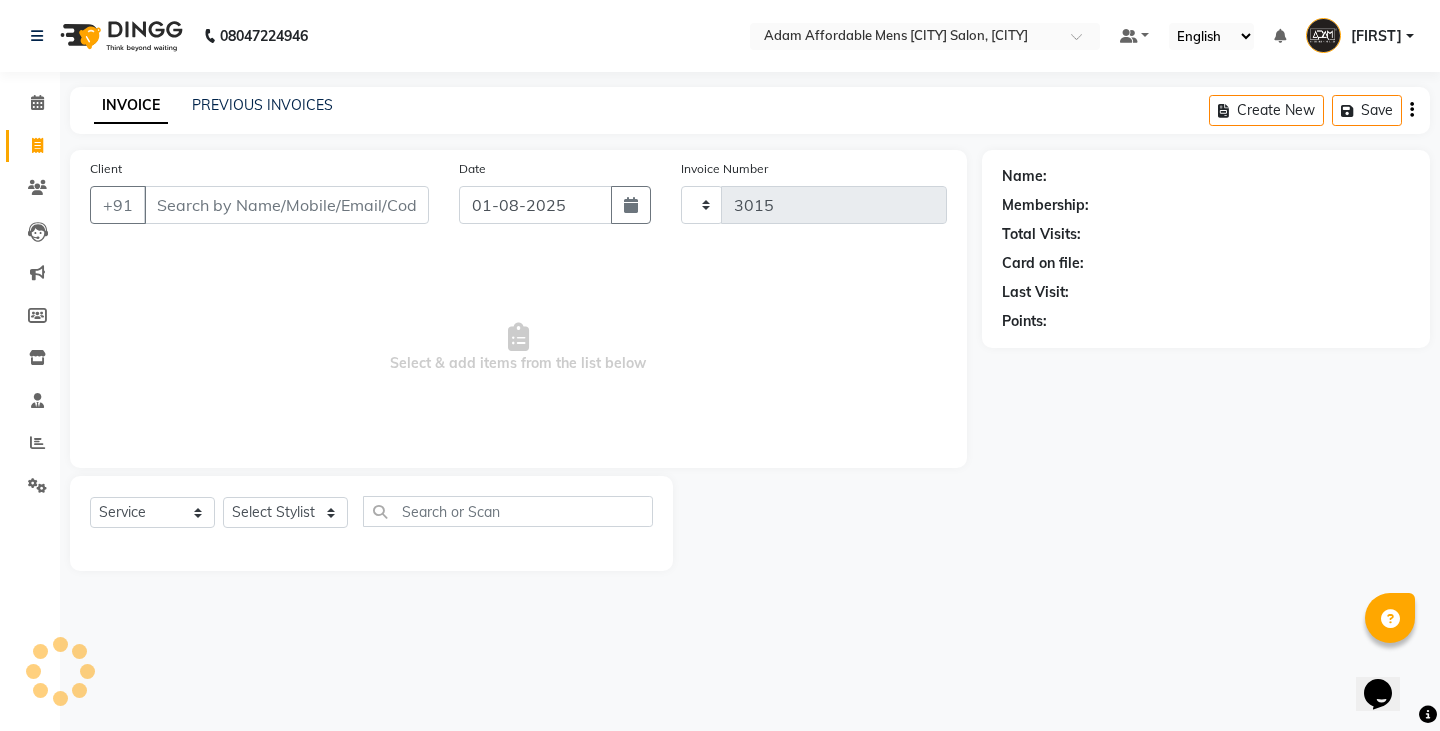 select on "8213" 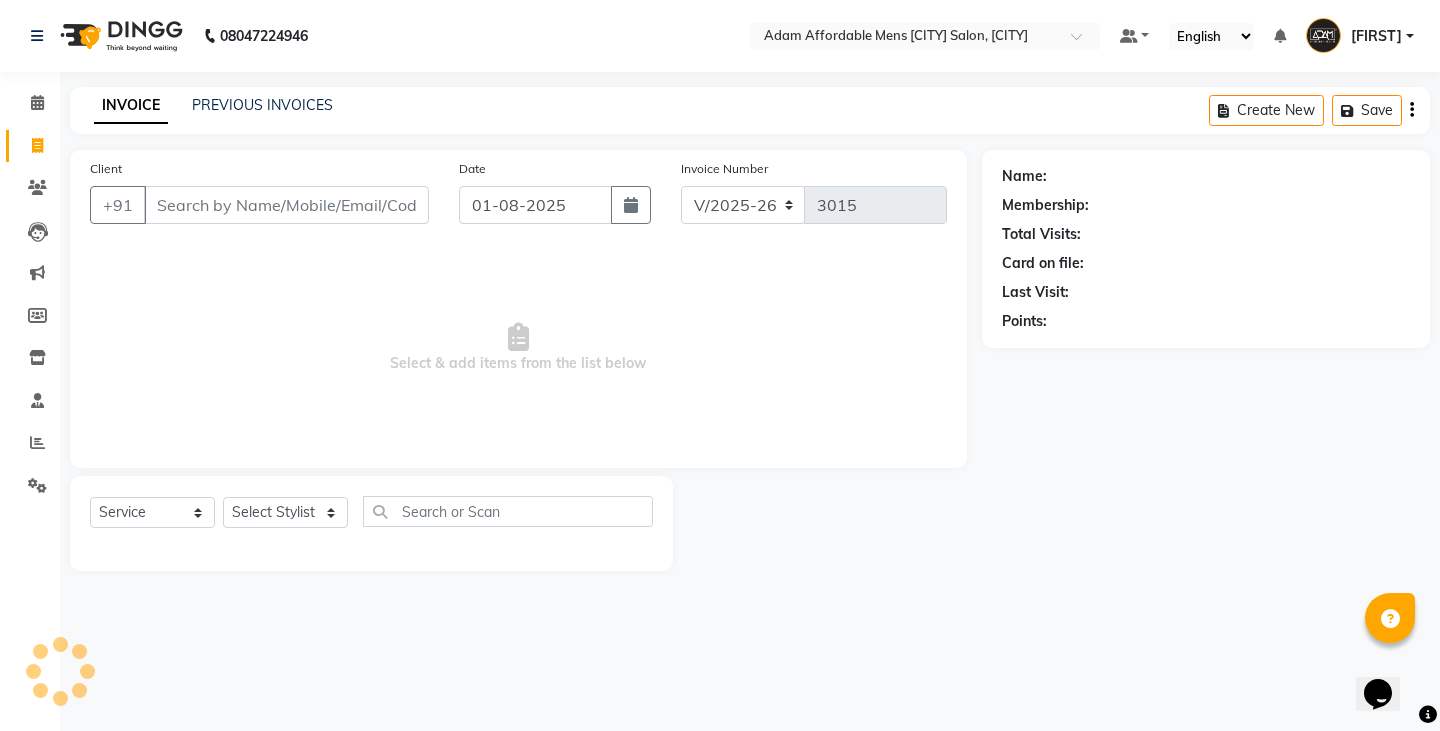 click on "Client" at bounding box center (286, 205) 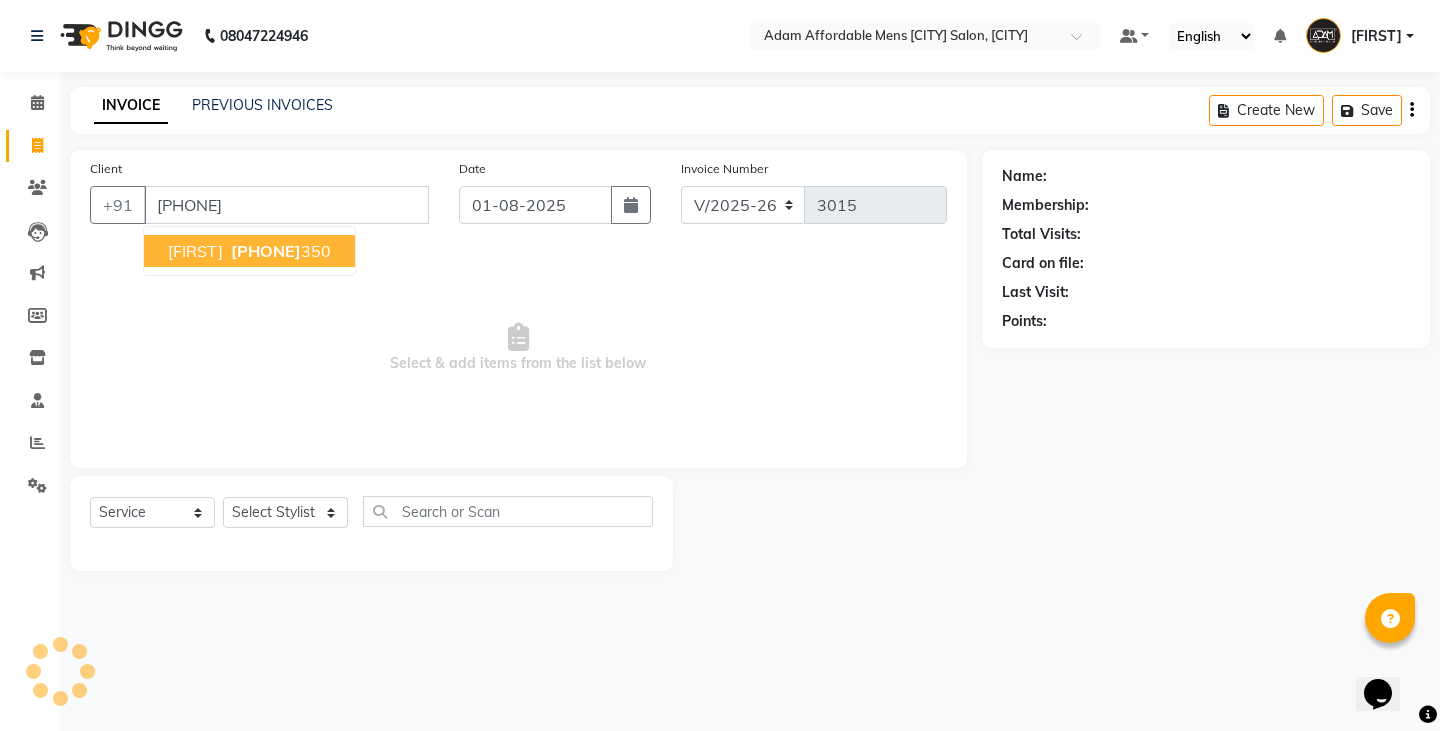 type on "[PHONE]" 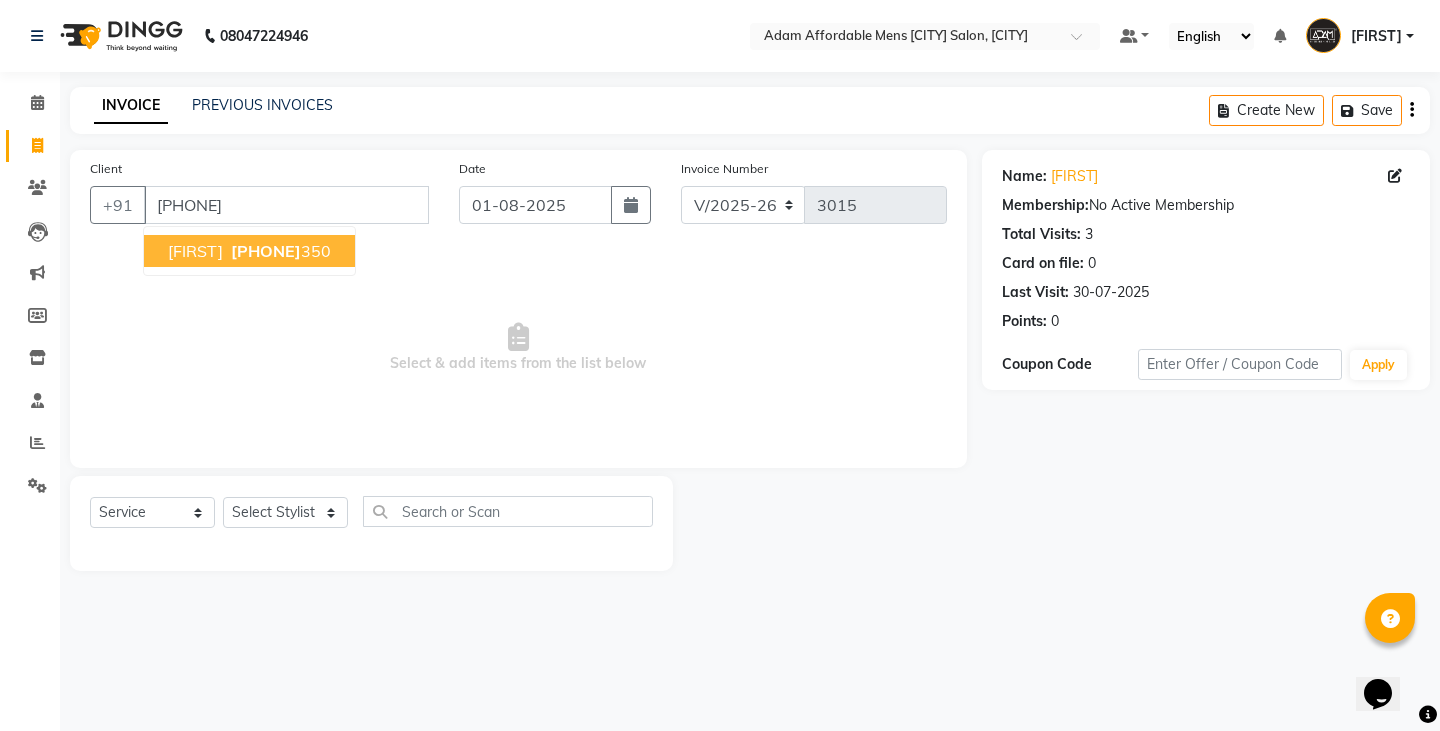 click on "[FIRST]" at bounding box center [195, 251] 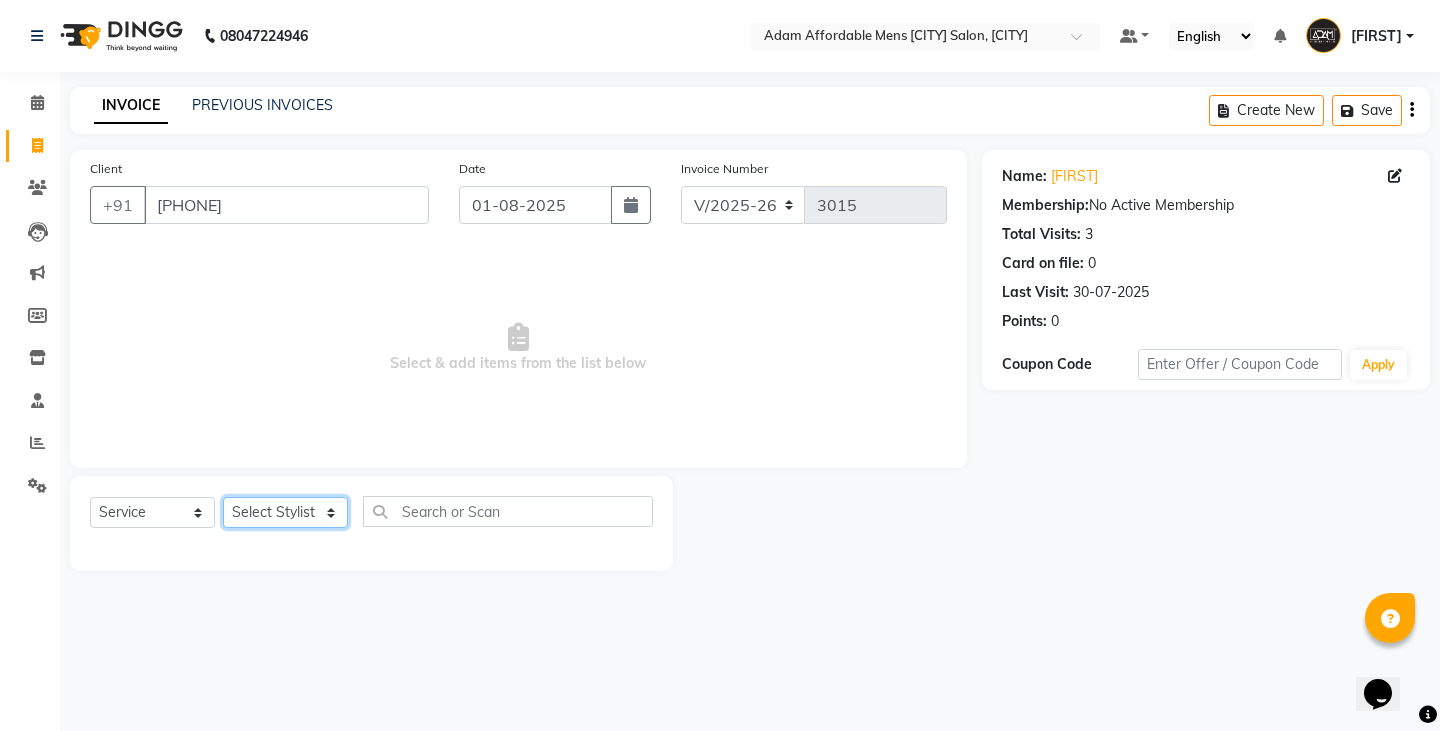 click on "Select Stylist Admin [FIRST] [FIRST] [FIRST] [FIRST] [FIRST] [FIRST]" 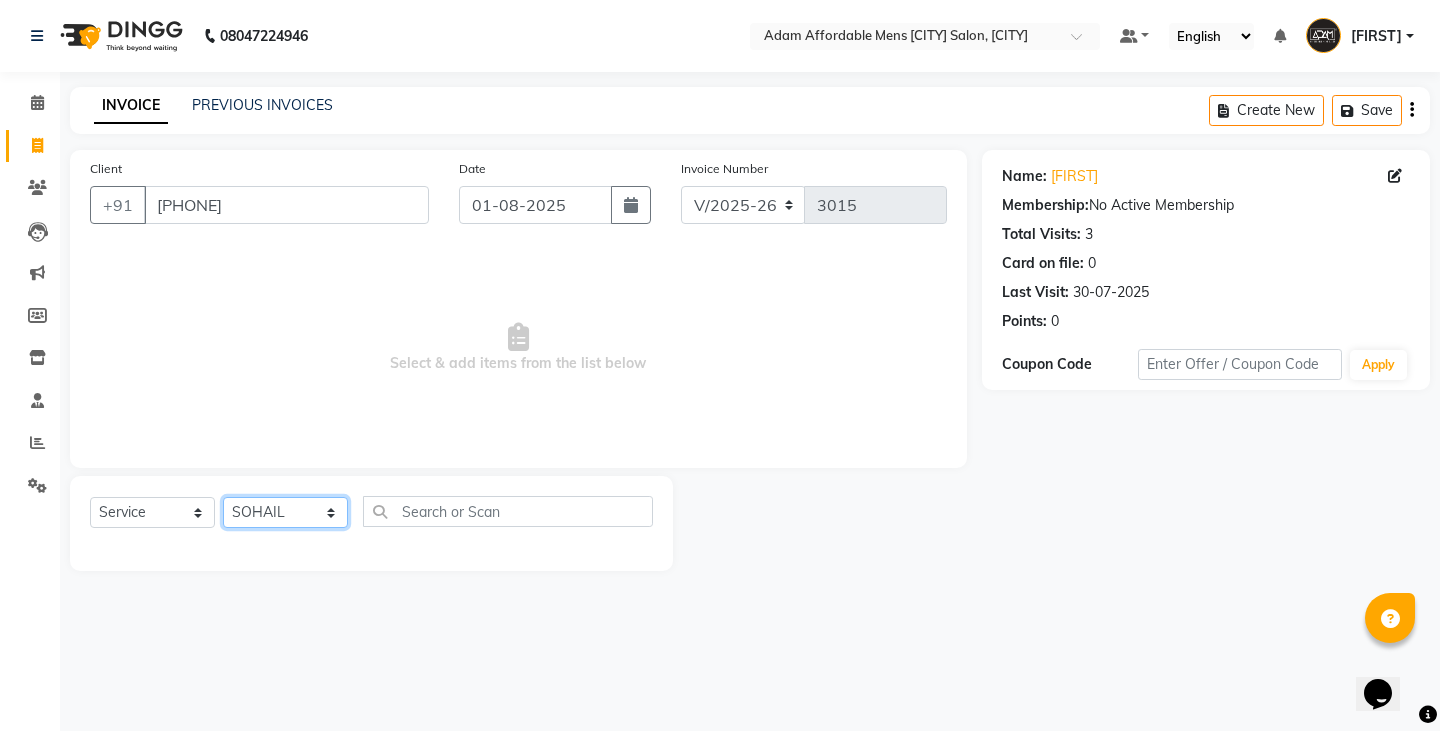click on "Select Stylist Admin [FIRST] [FIRST] [FIRST] [FIRST] [FIRST] [FIRST]" 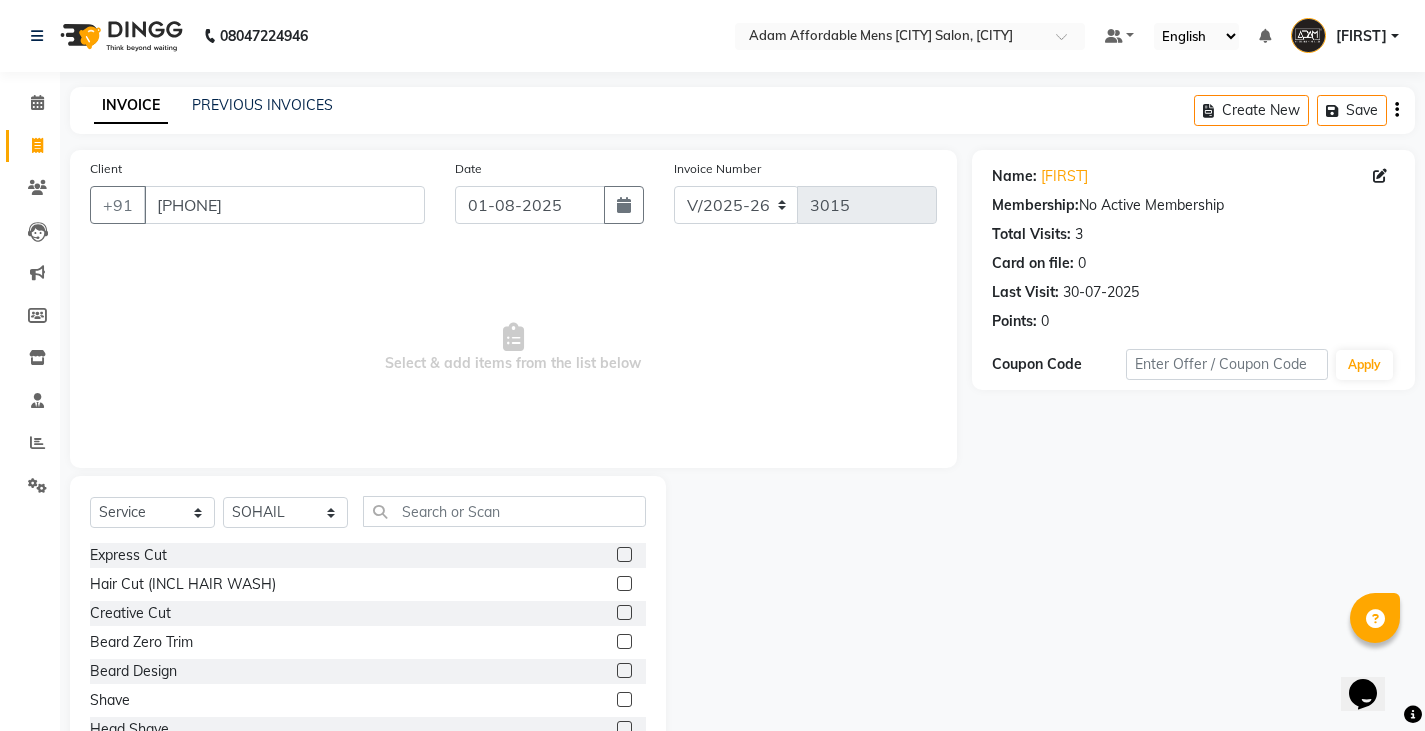 click 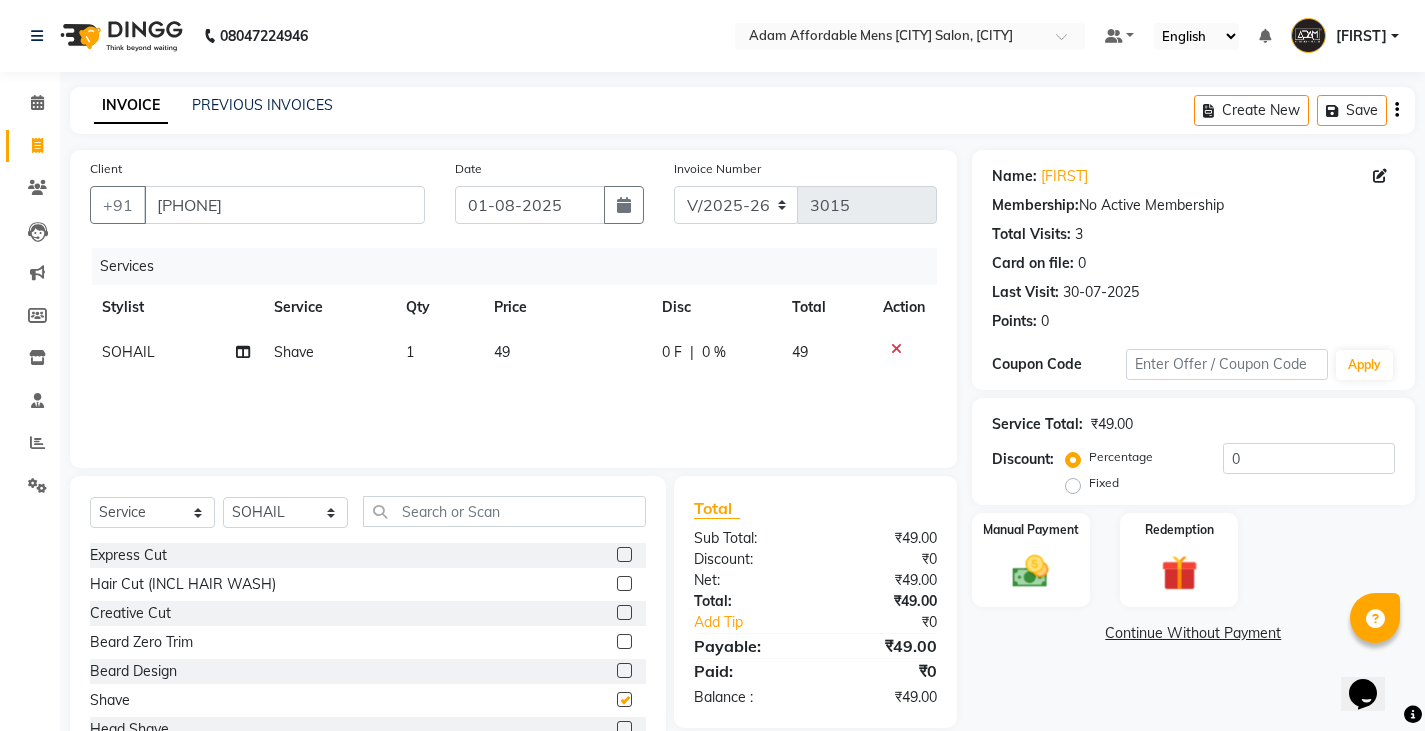 checkbox on "false" 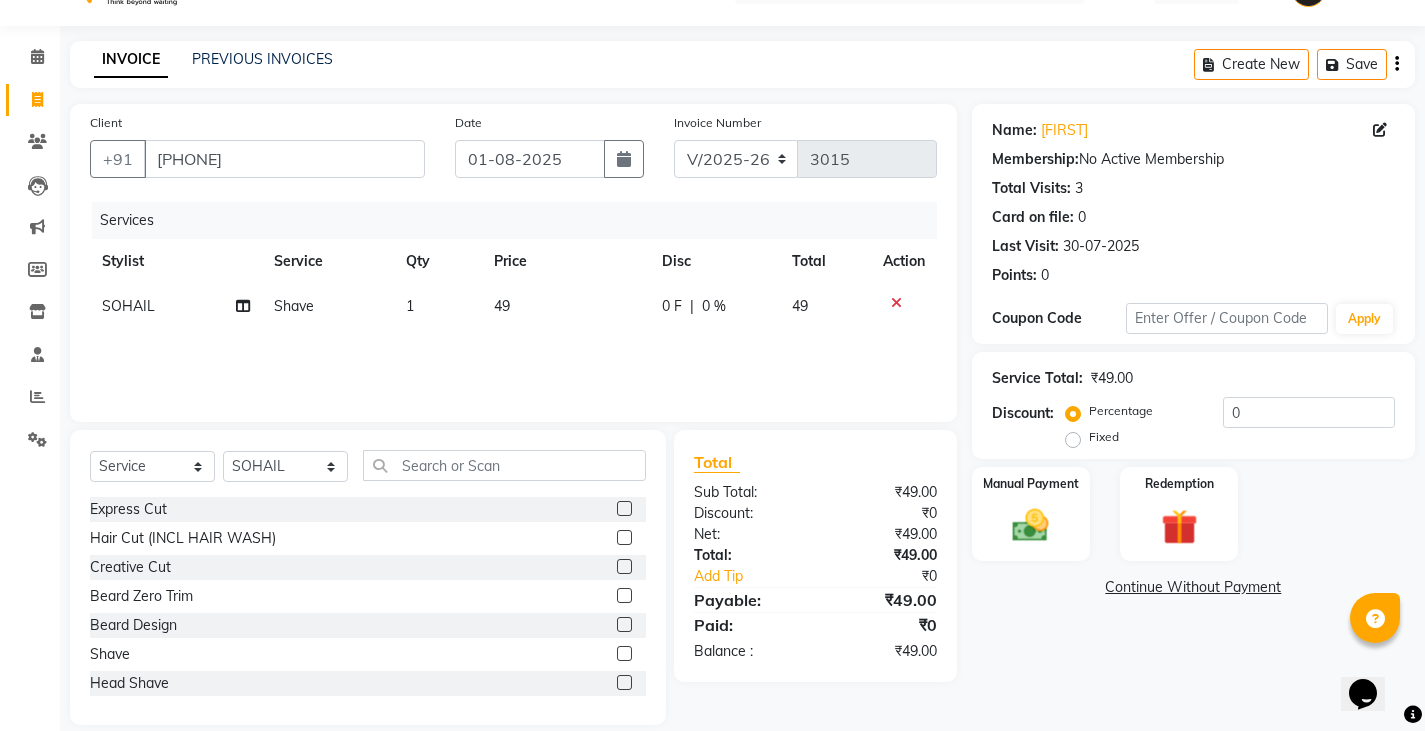 scroll, scrollTop: 70, scrollLeft: 0, axis: vertical 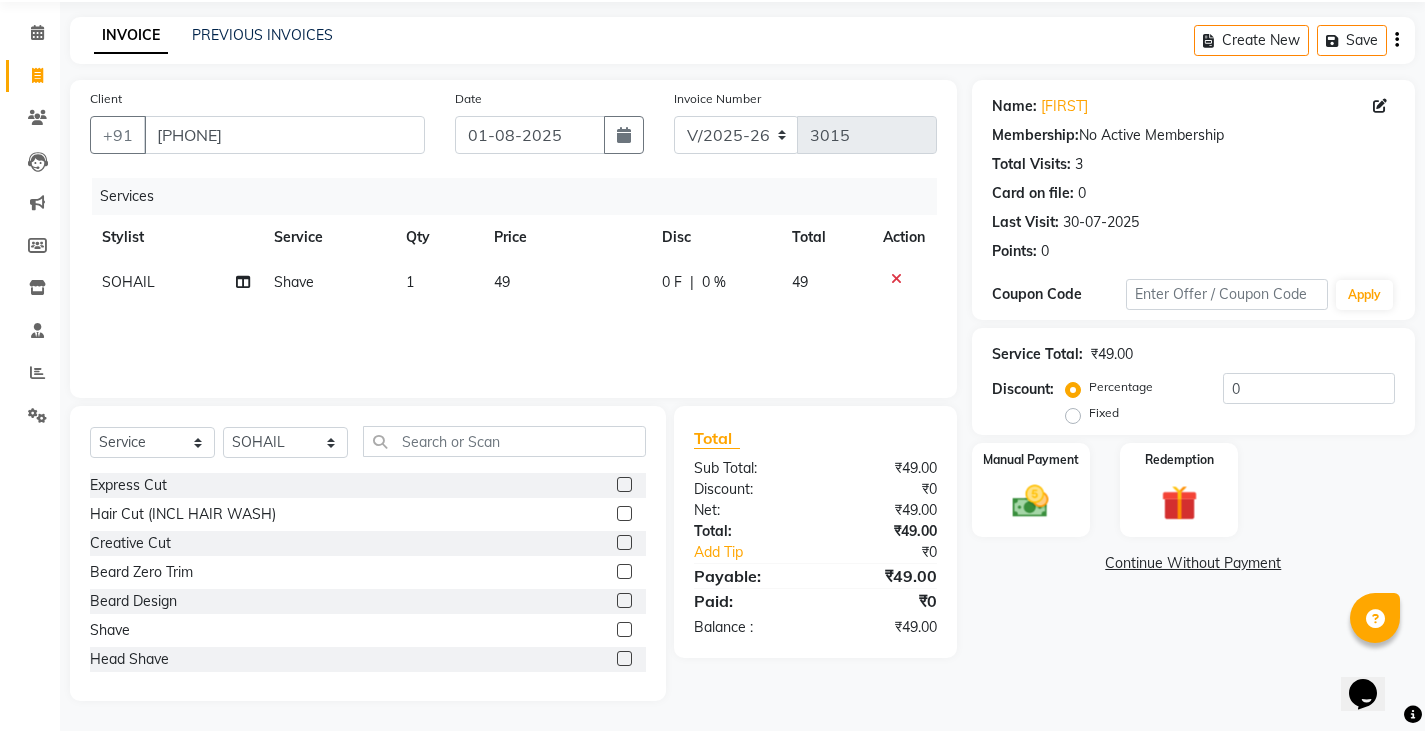 click on "1" 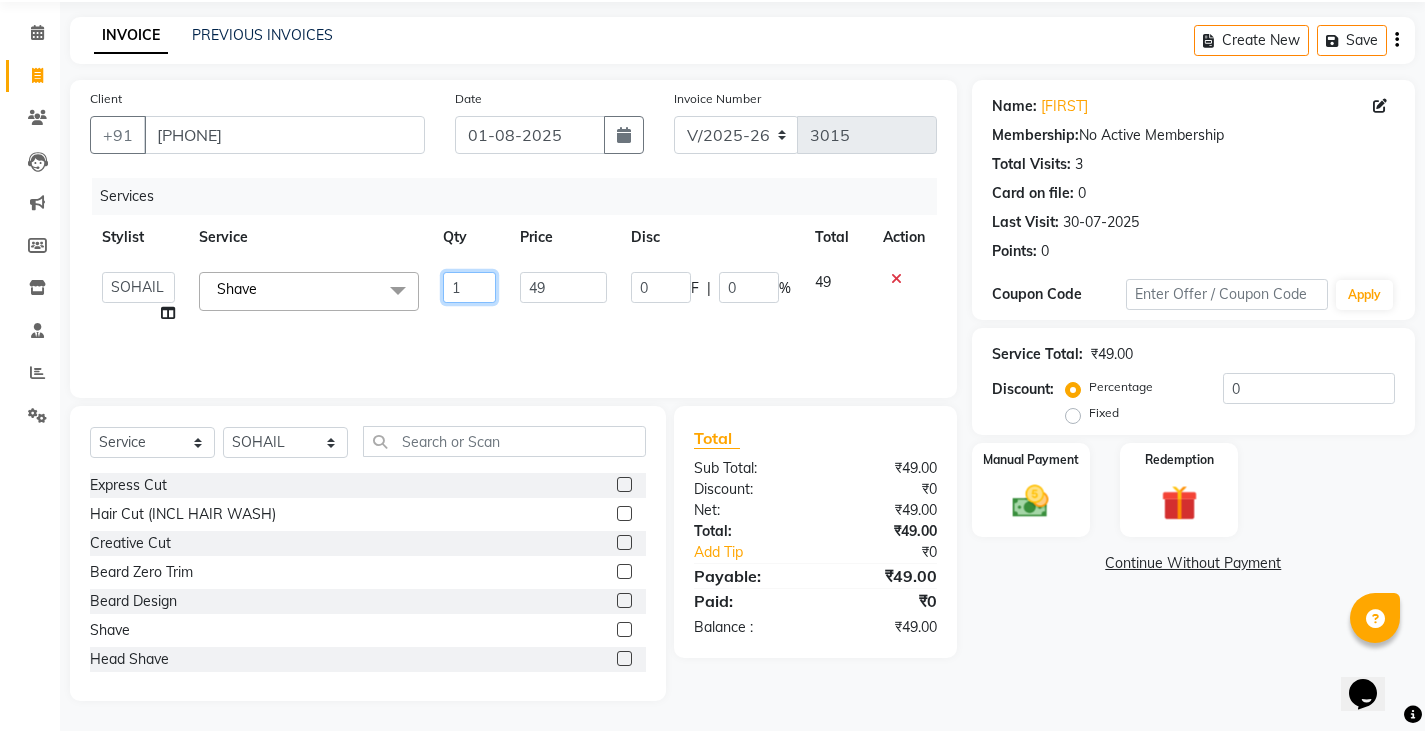 click on "1" 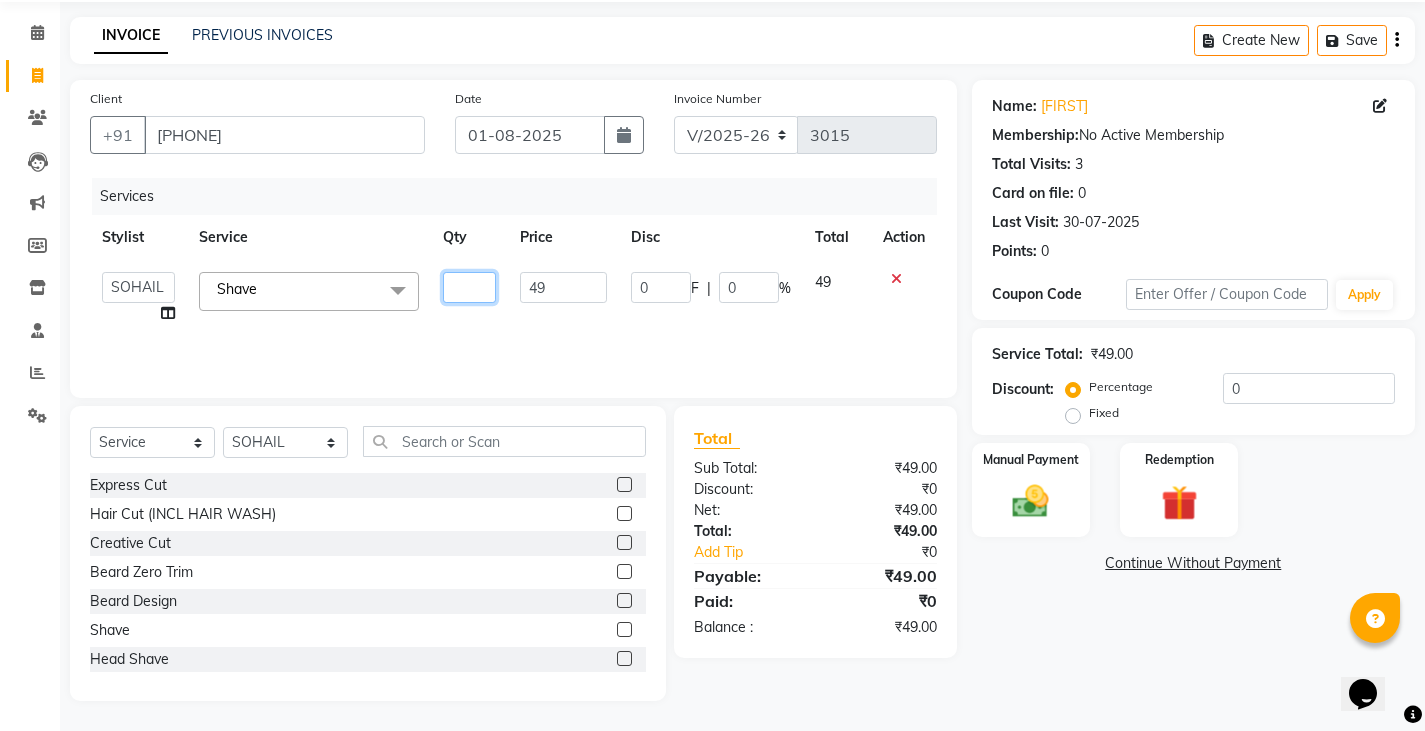type on "2" 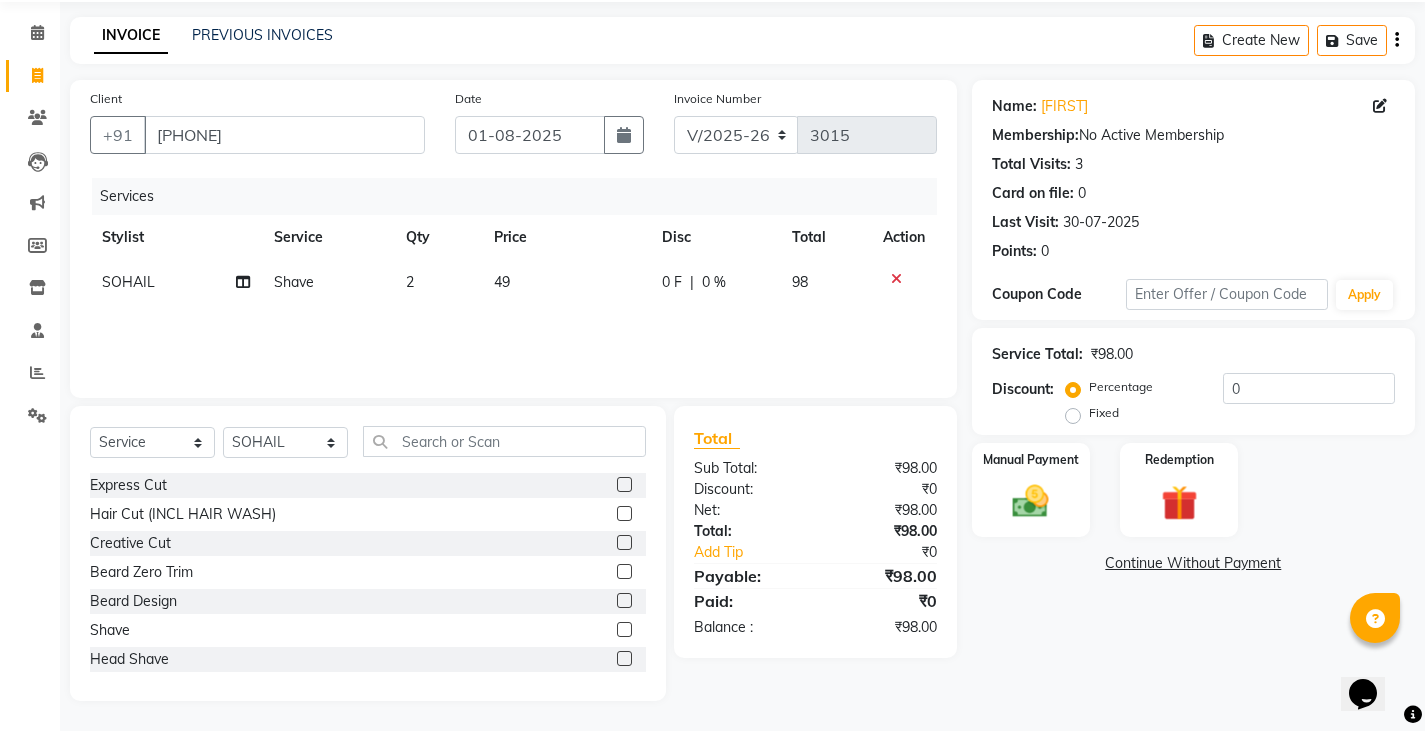 click on "Services Stylist Service Qty Price Disc Total Action [FIRST] Shave 2 49 0 F | 0 % 98" 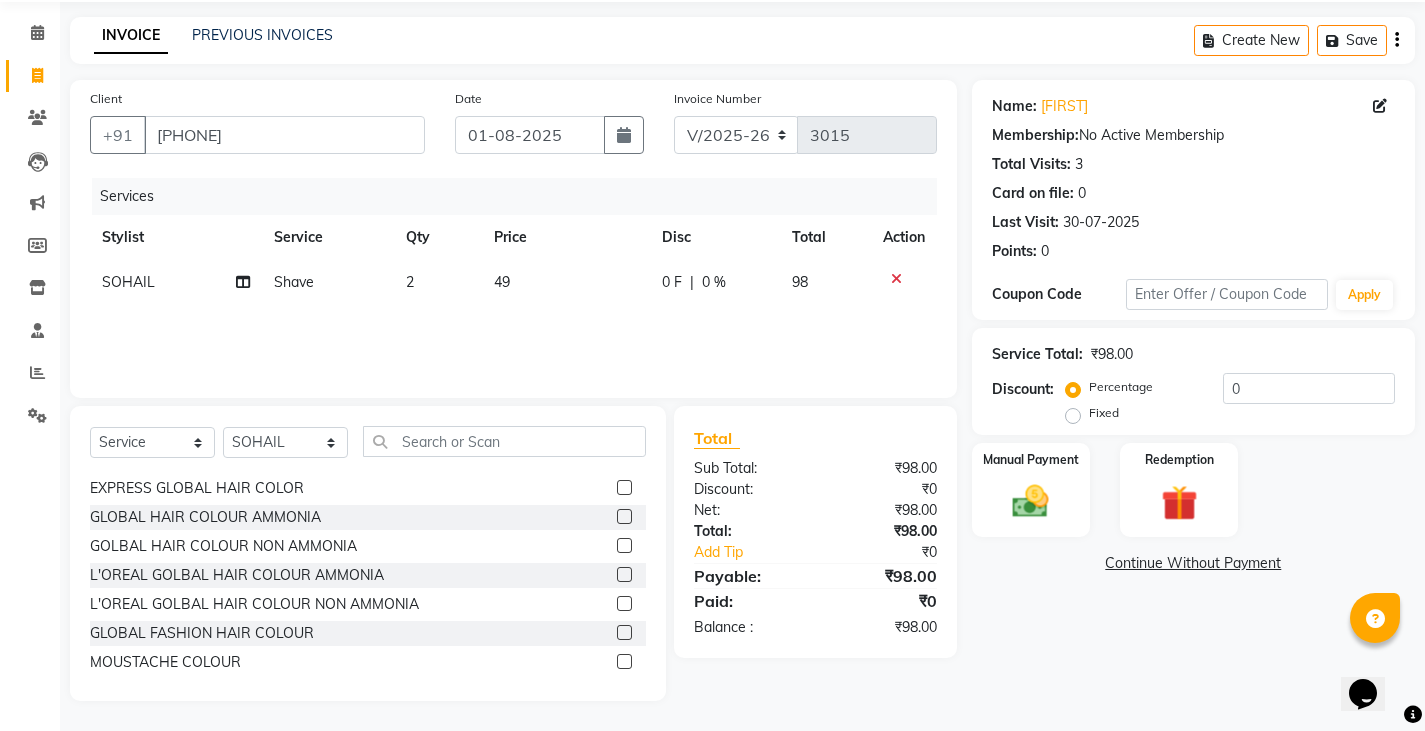 scroll, scrollTop: 300, scrollLeft: 0, axis: vertical 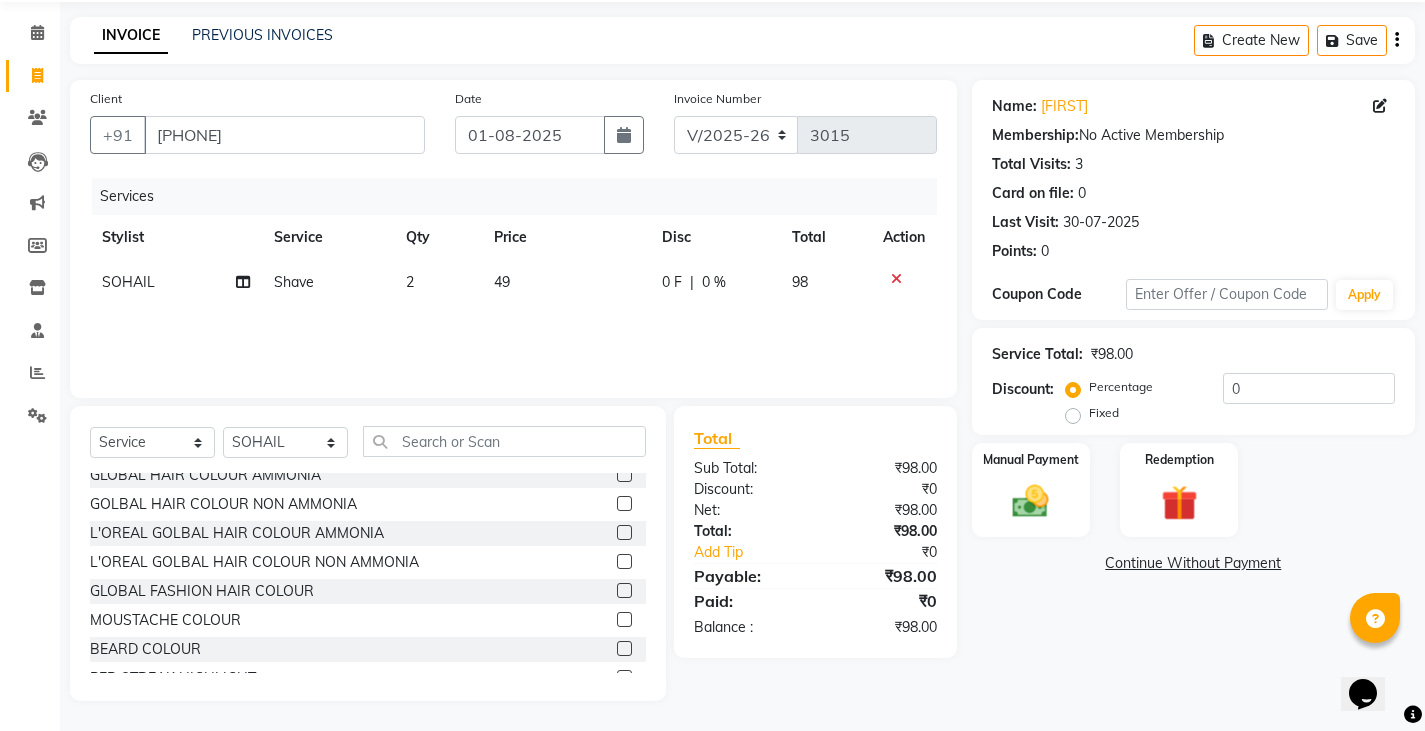 click 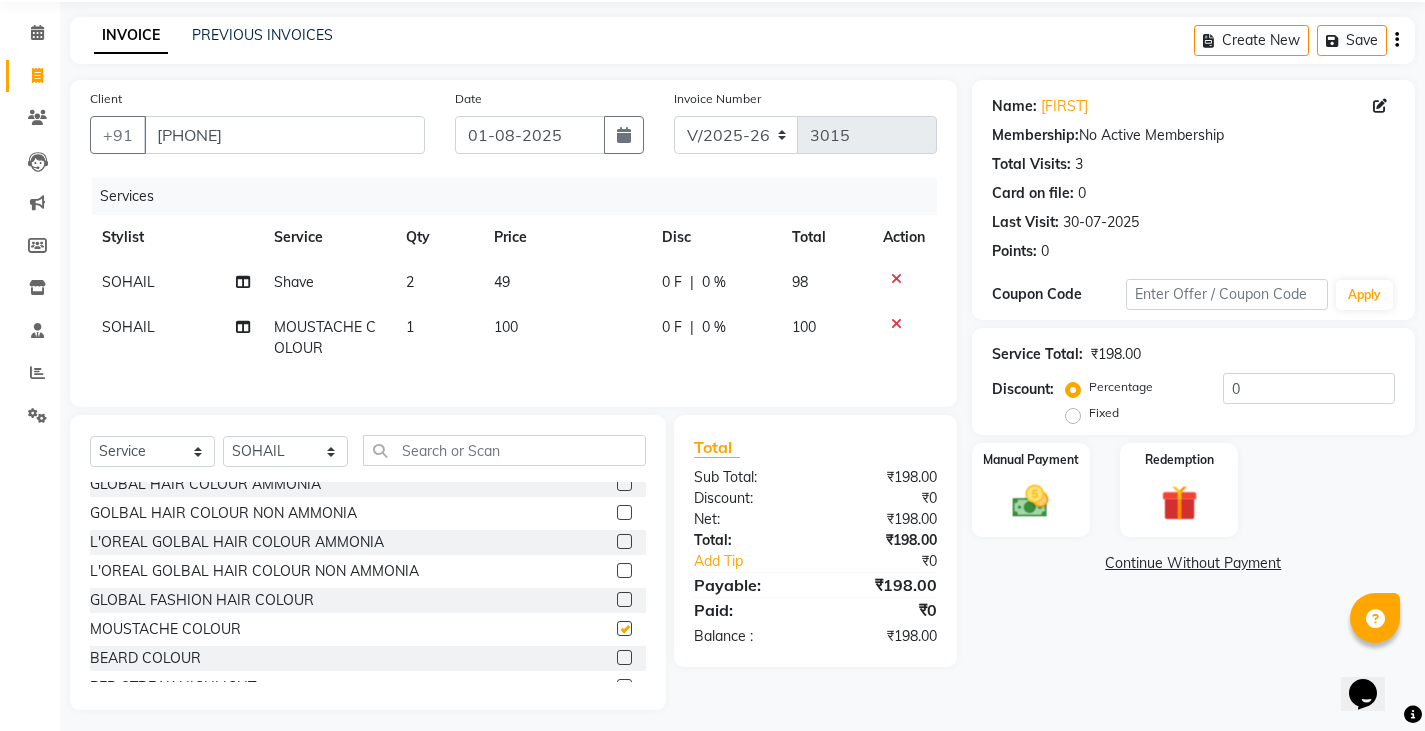 checkbox on "false" 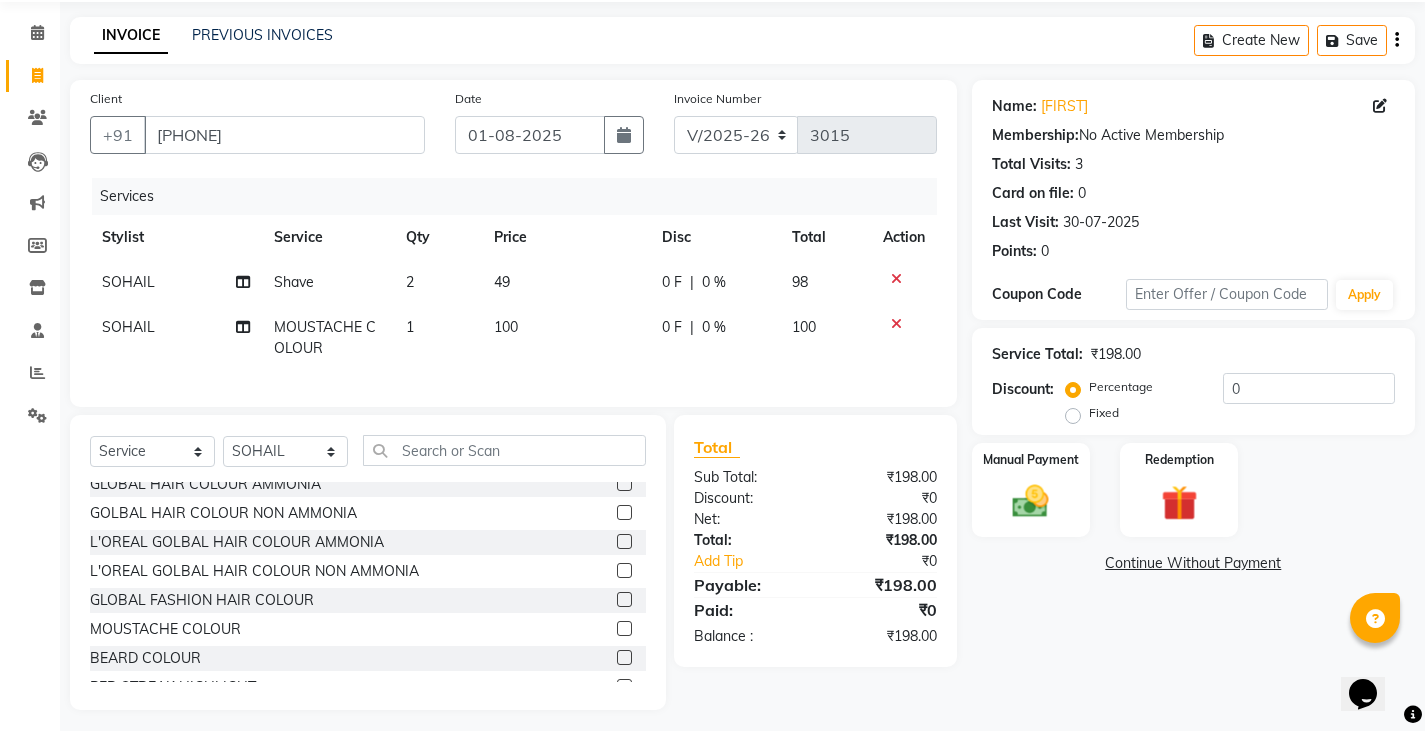 click on "1" 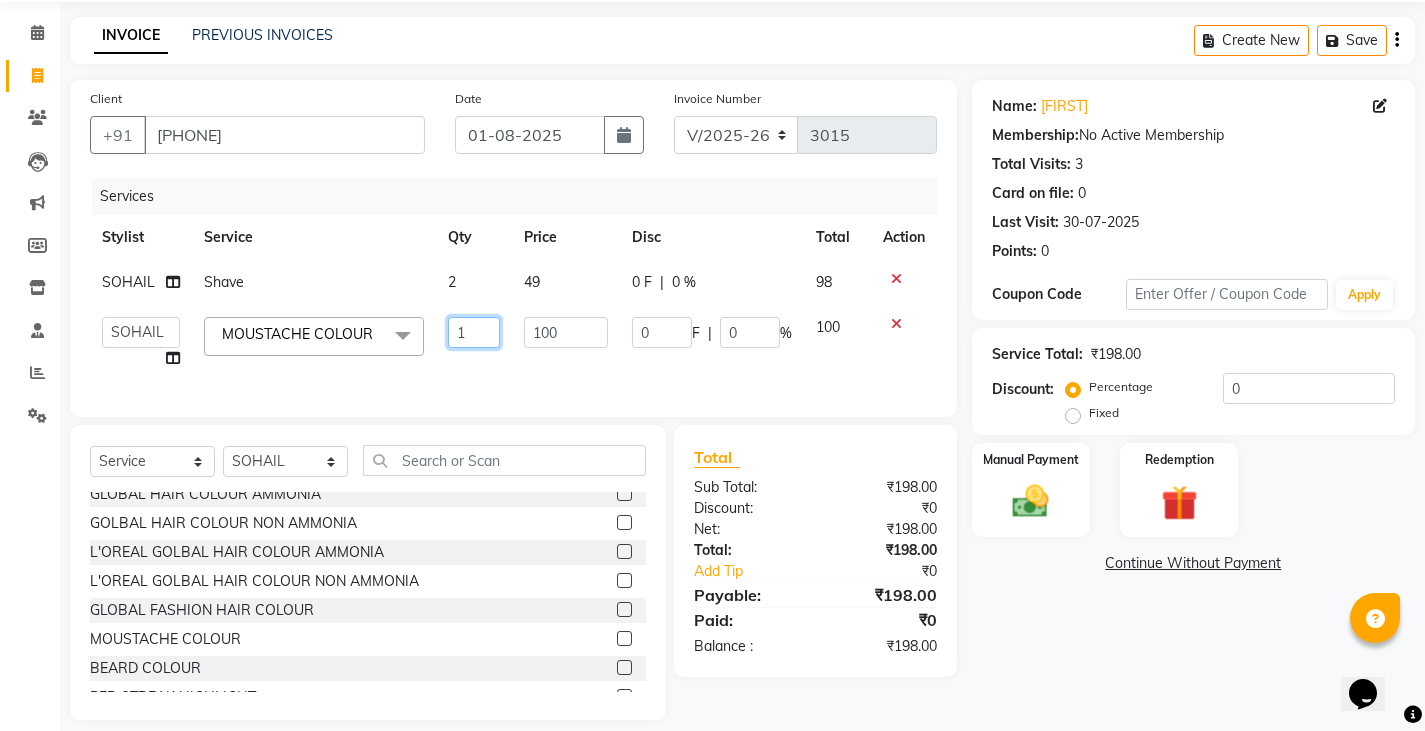 click on "1" 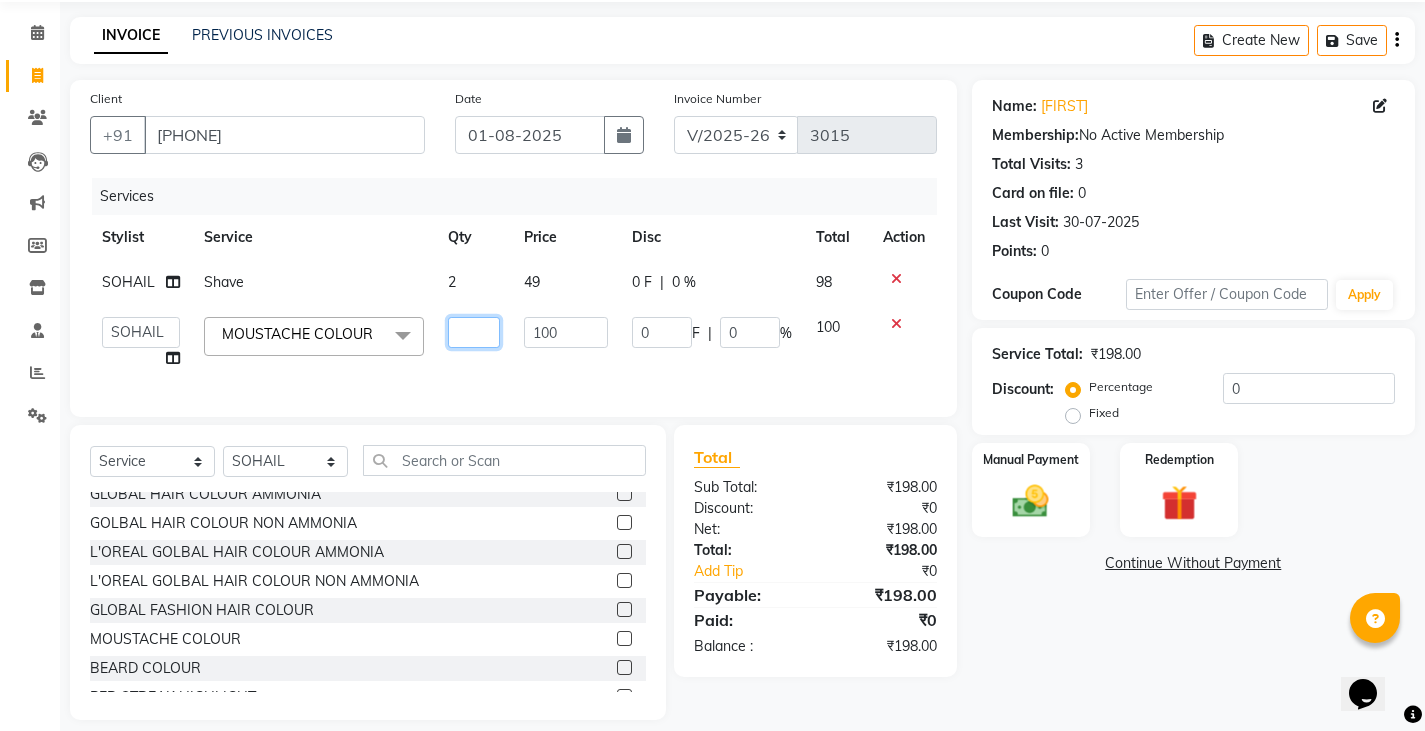 type on "2" 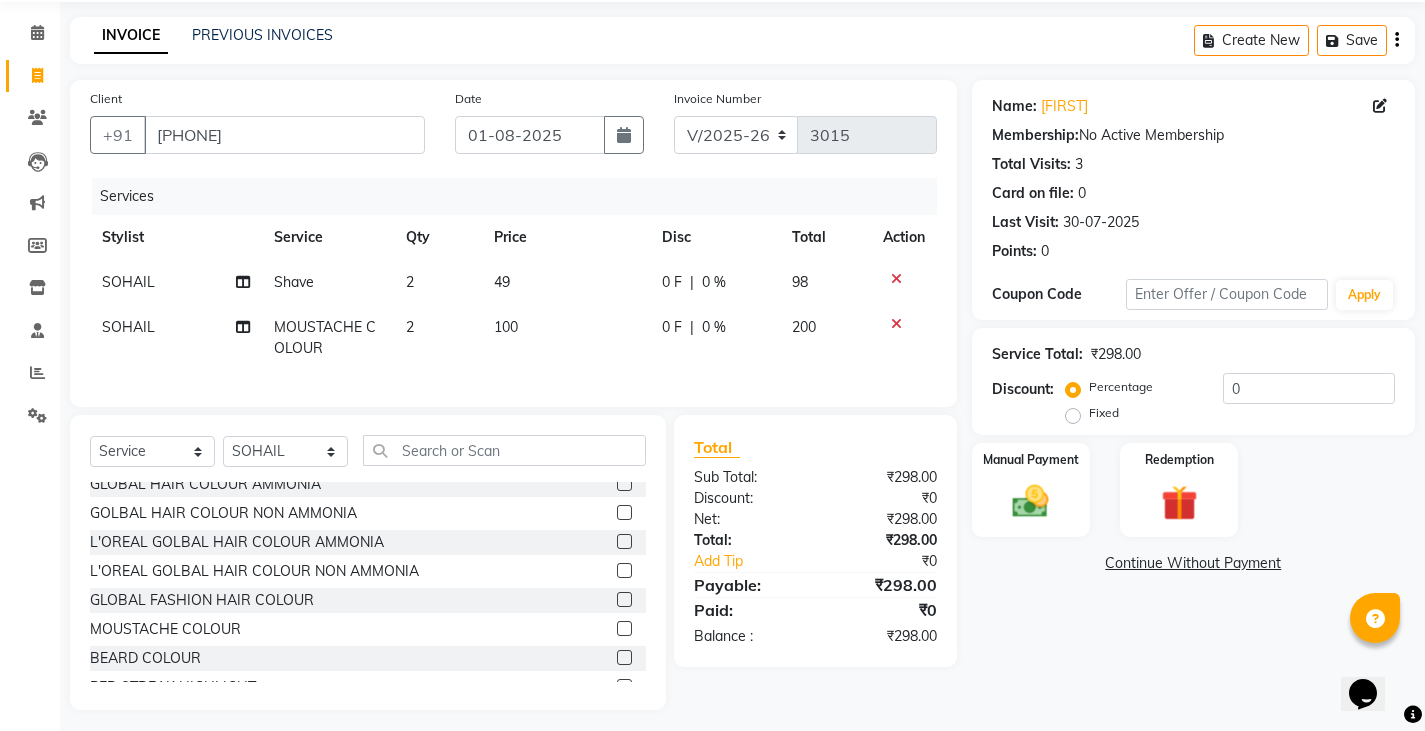 click on "₹298.00" 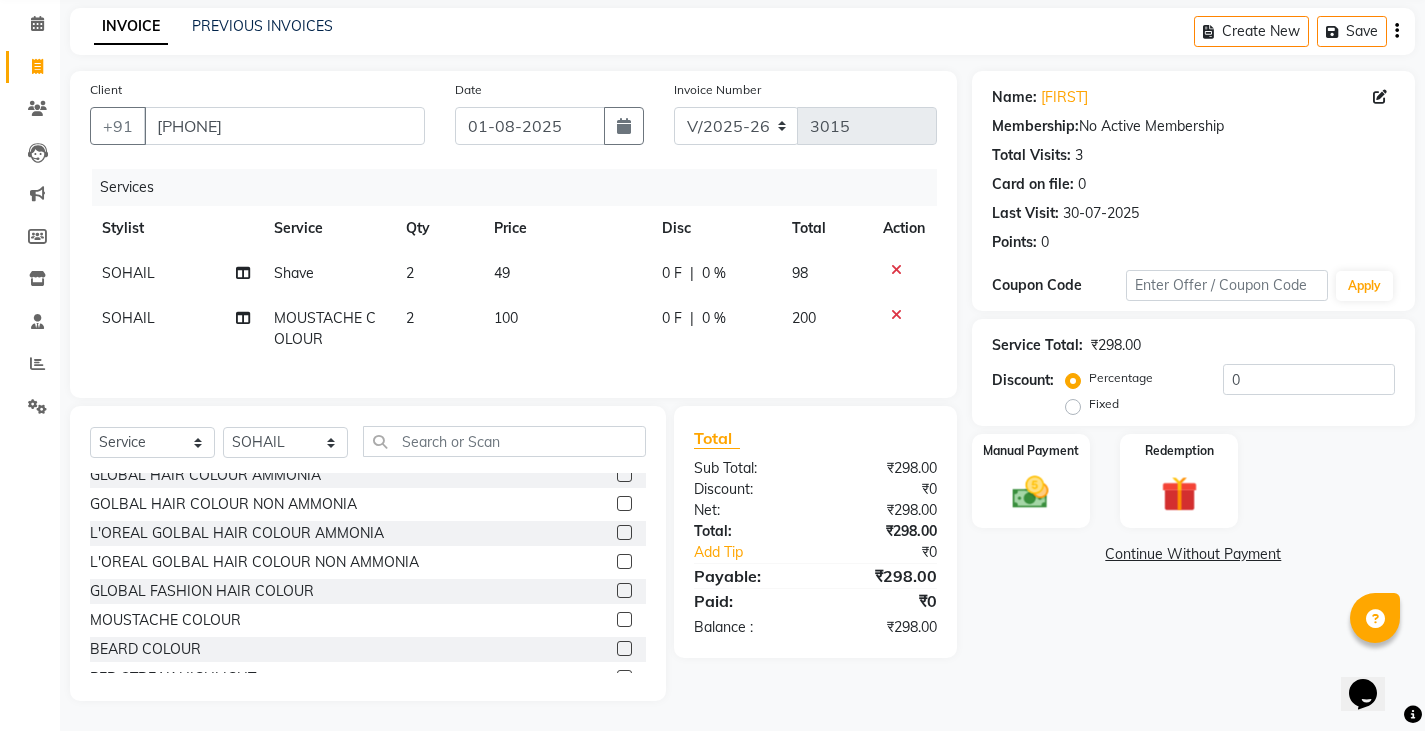 scroll, scrollTop: 94, scrollLeft: 0, axis: vertical 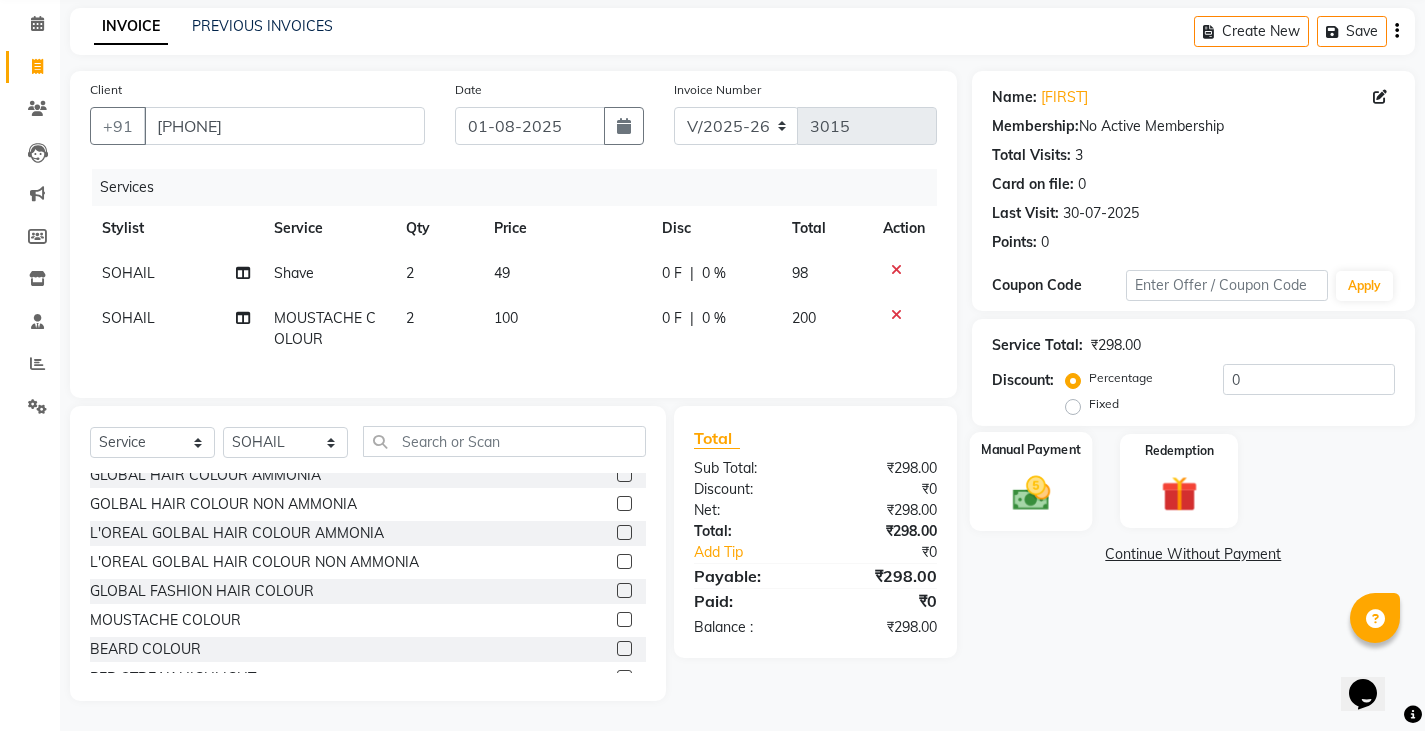 click on "Manual Payment" 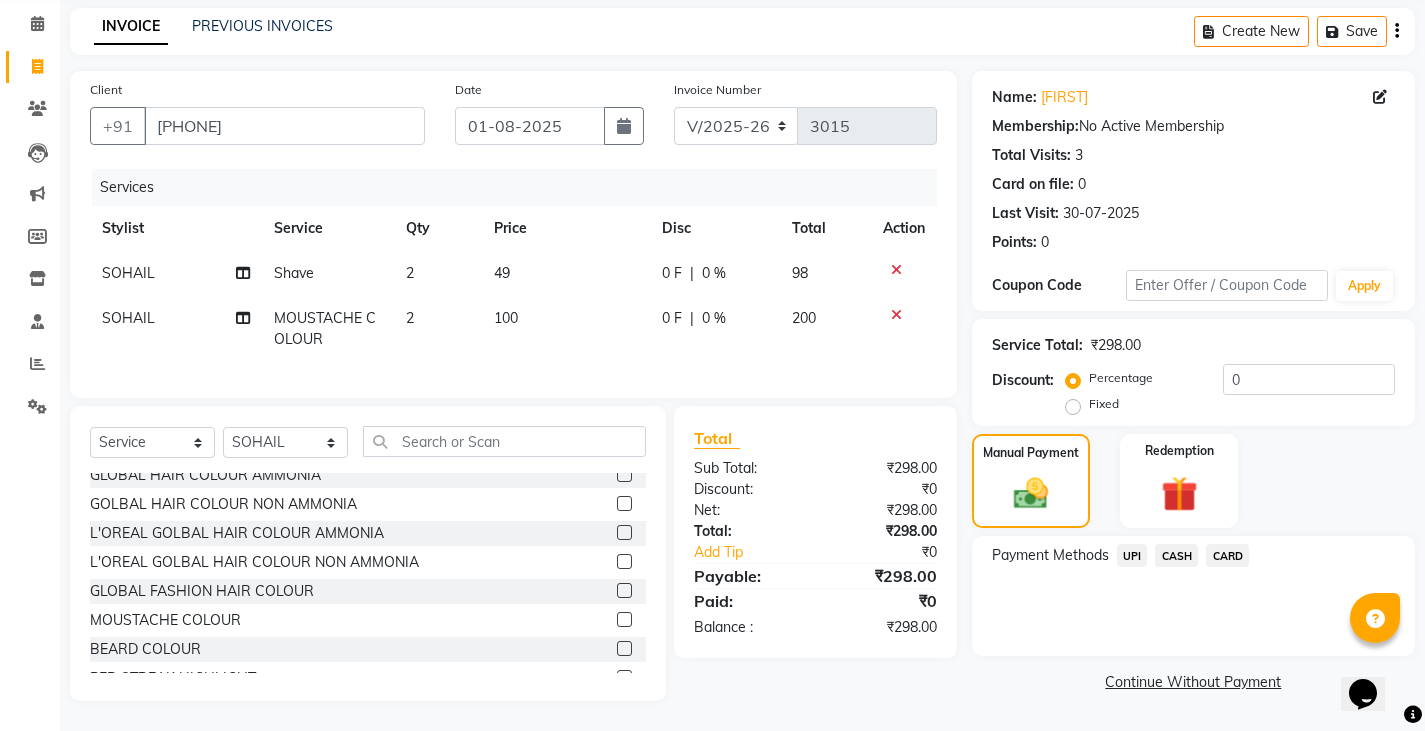 click on "UPI" 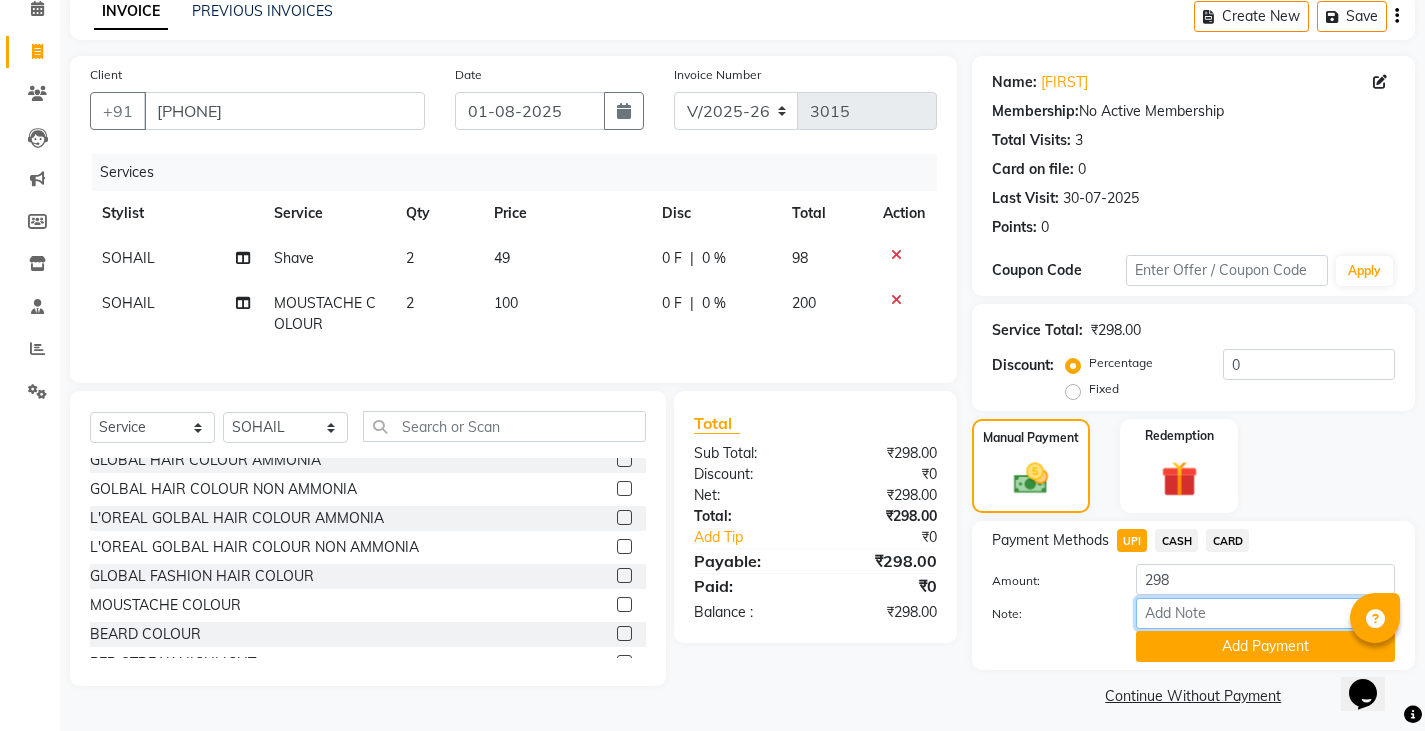 click on "Note:" at bounding box center [1265, 613] 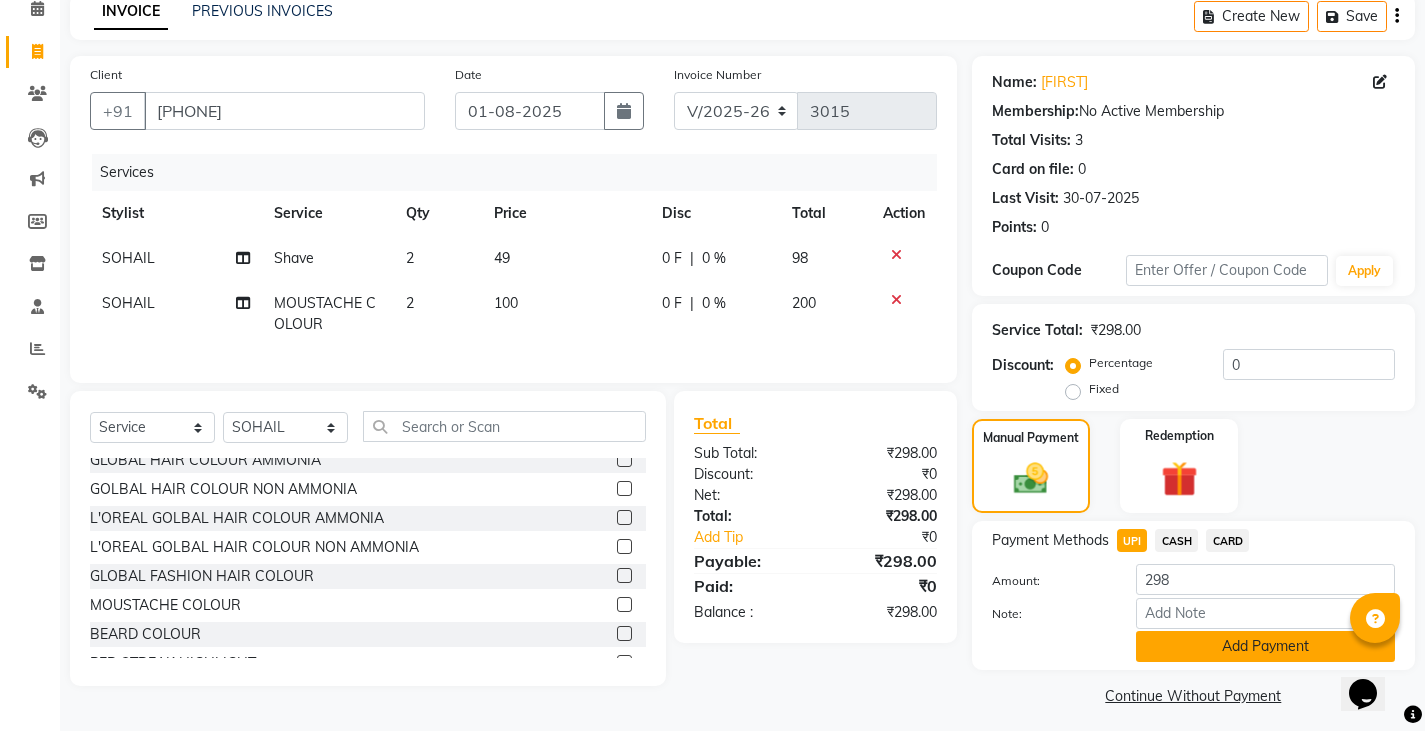 click on "Add Payment" 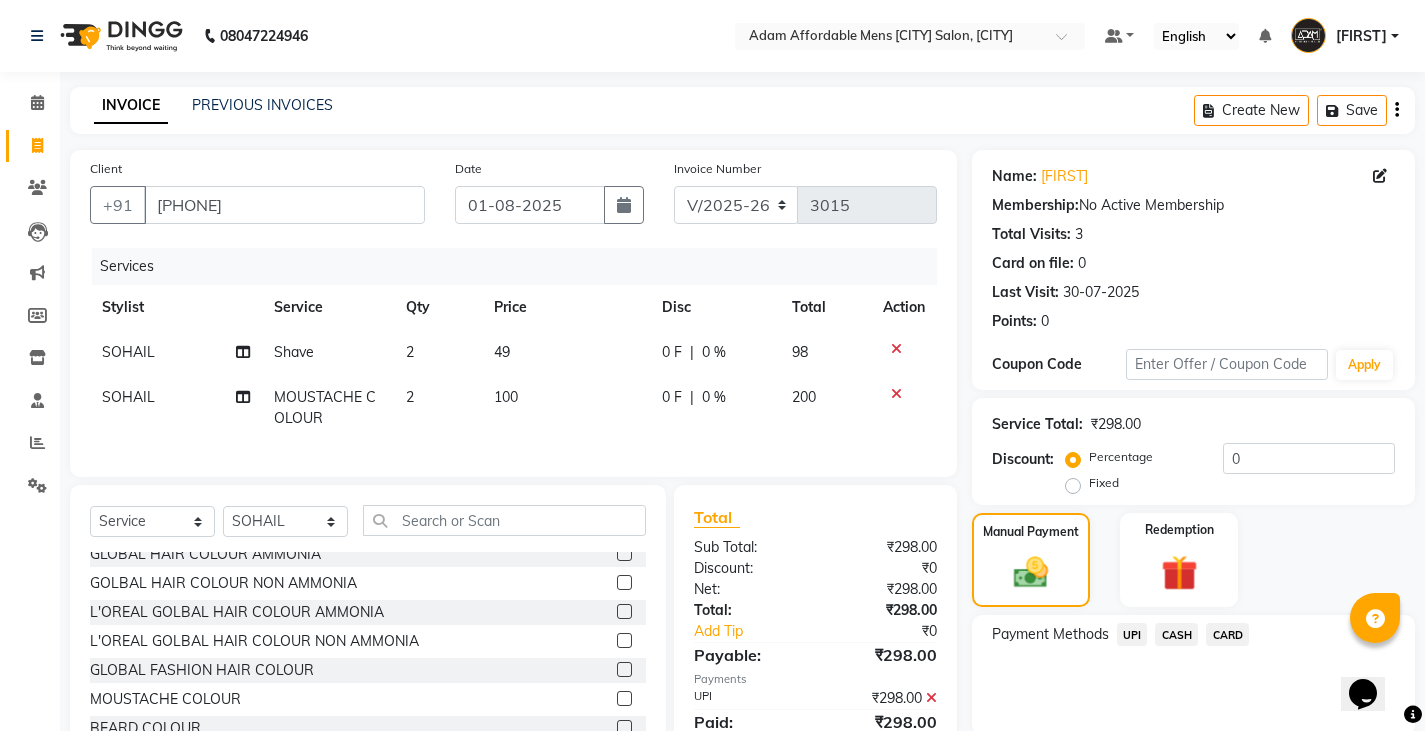 scroll, scrollTop: 164, scrollLeft: 0, axis: vertical 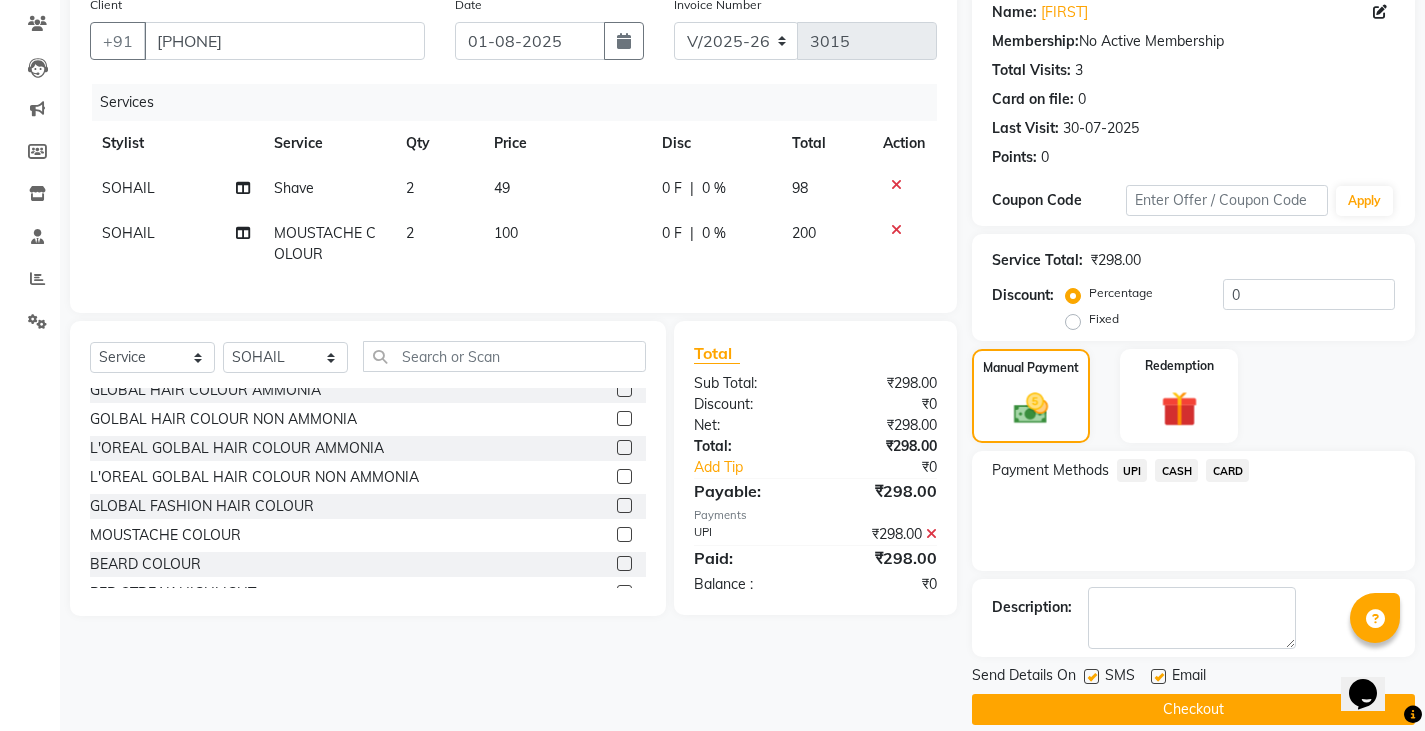 click on "Checkout" 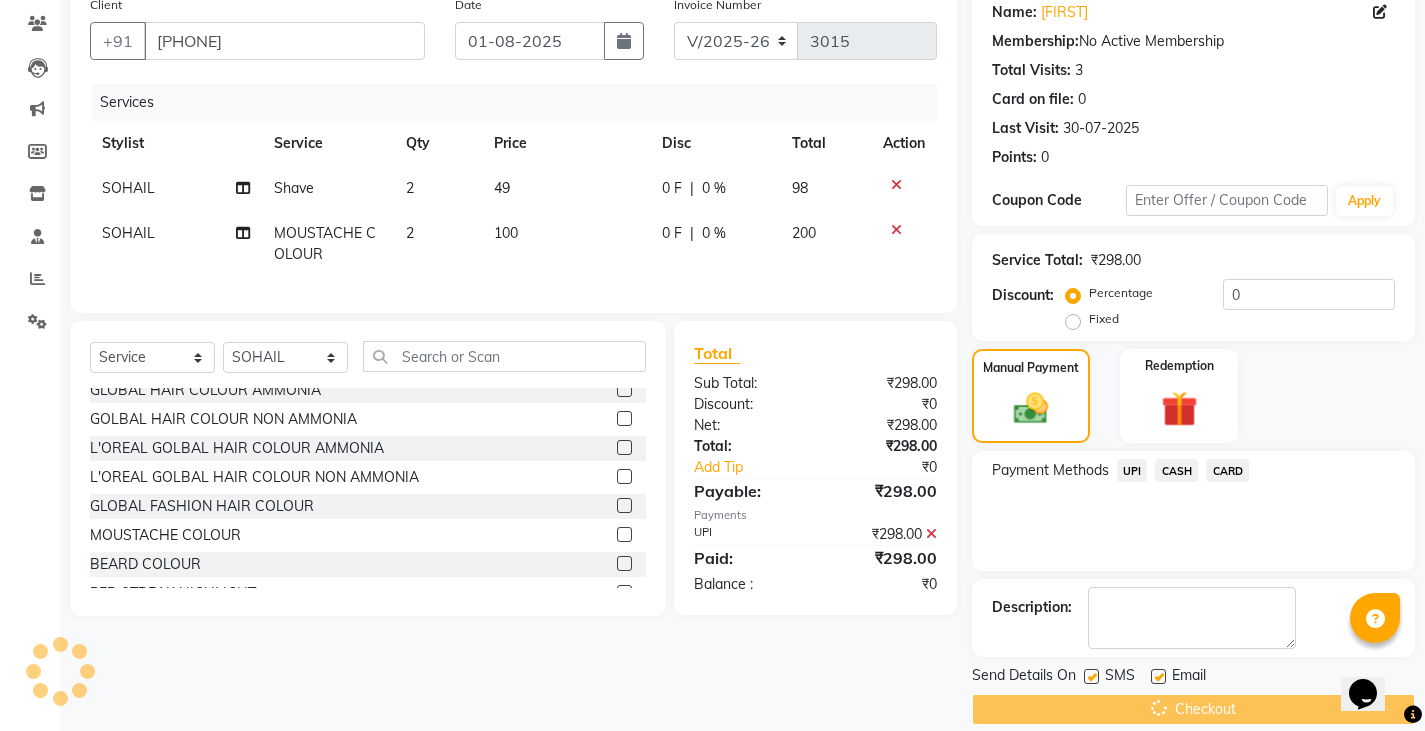 scroll, scrollTop: 0, scrollLeft: 0, axis: both 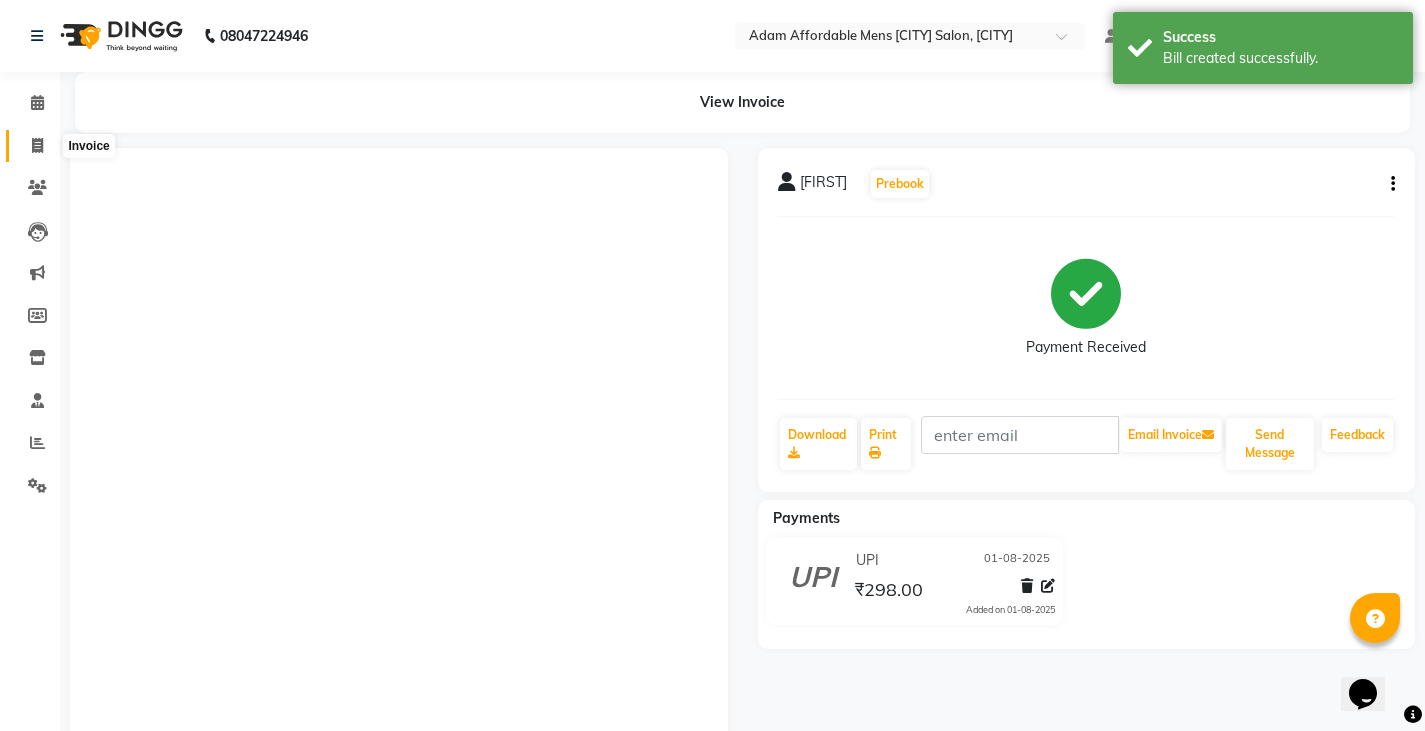 click 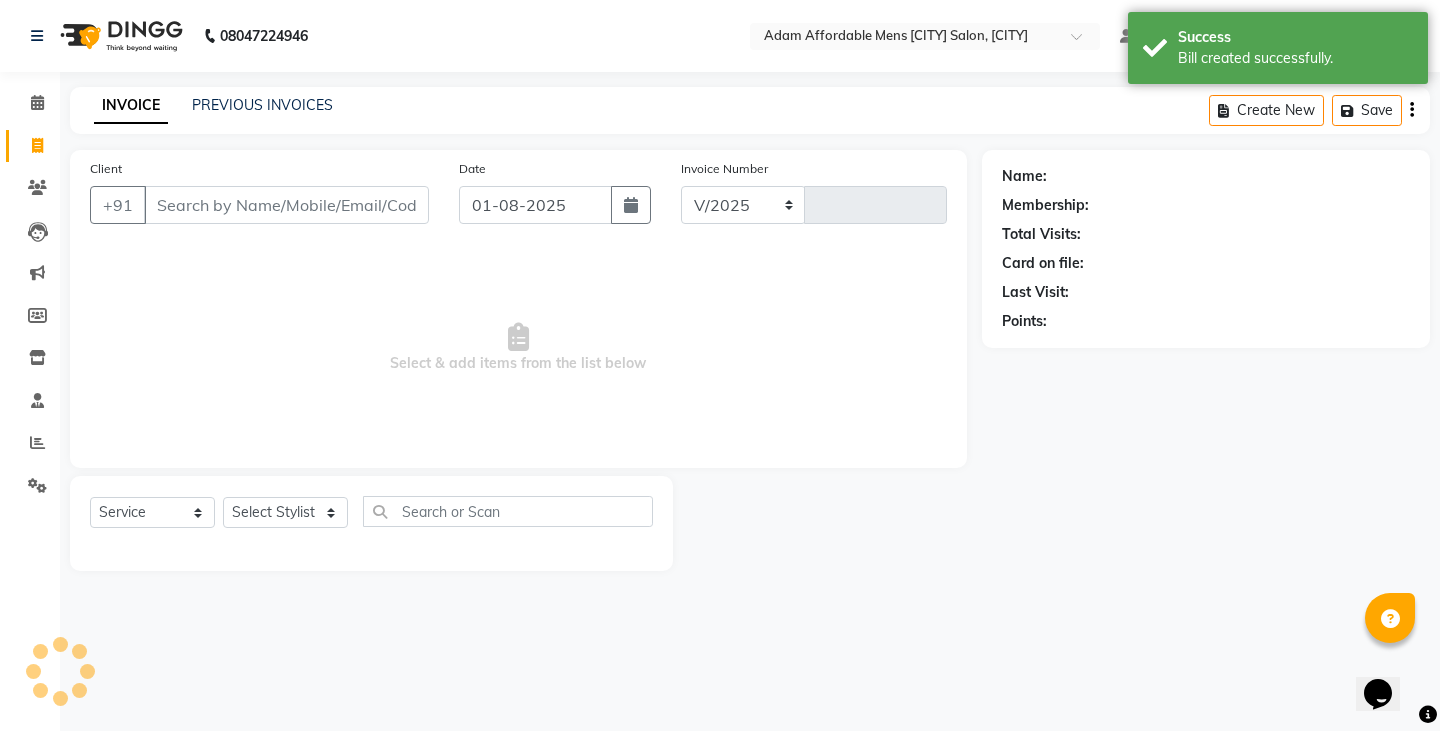 select on "8213" 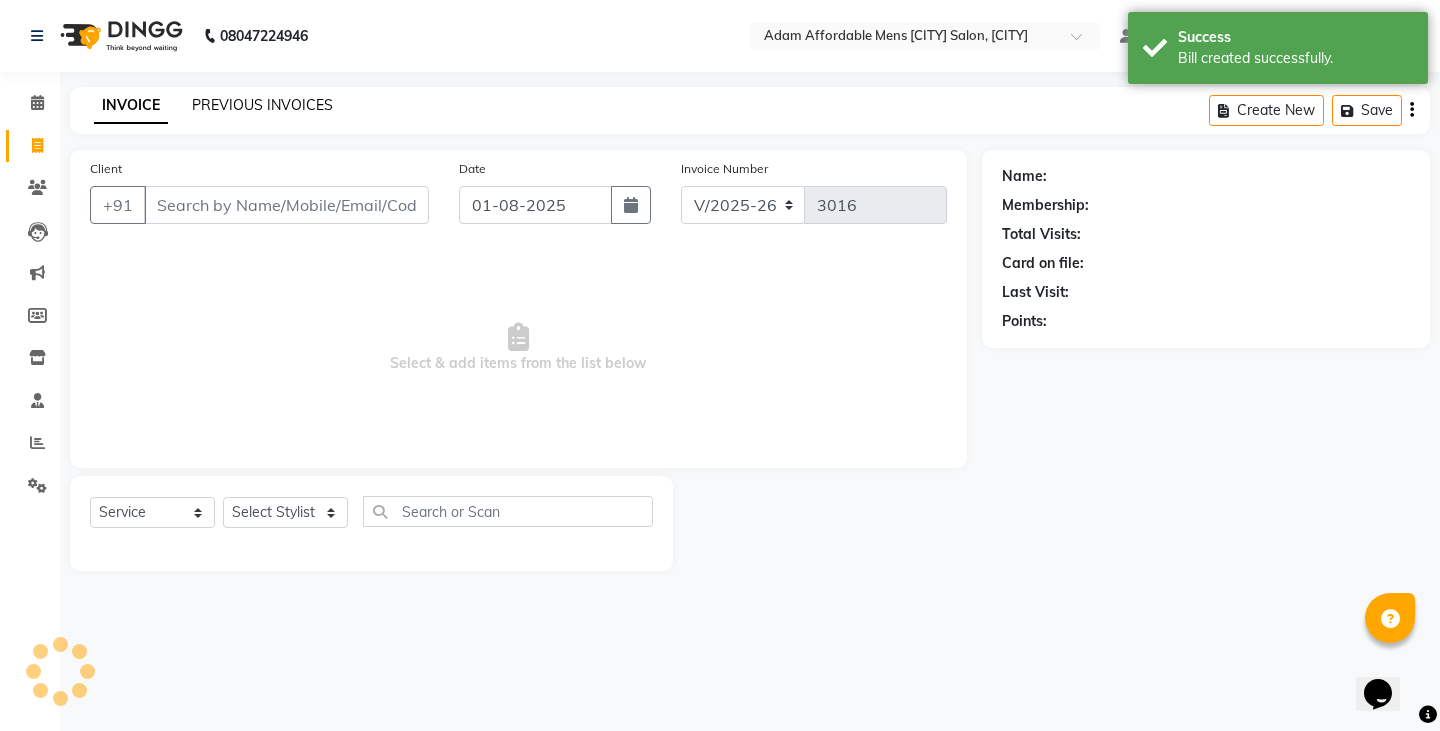 click on "PREVIOUS INVOICES" 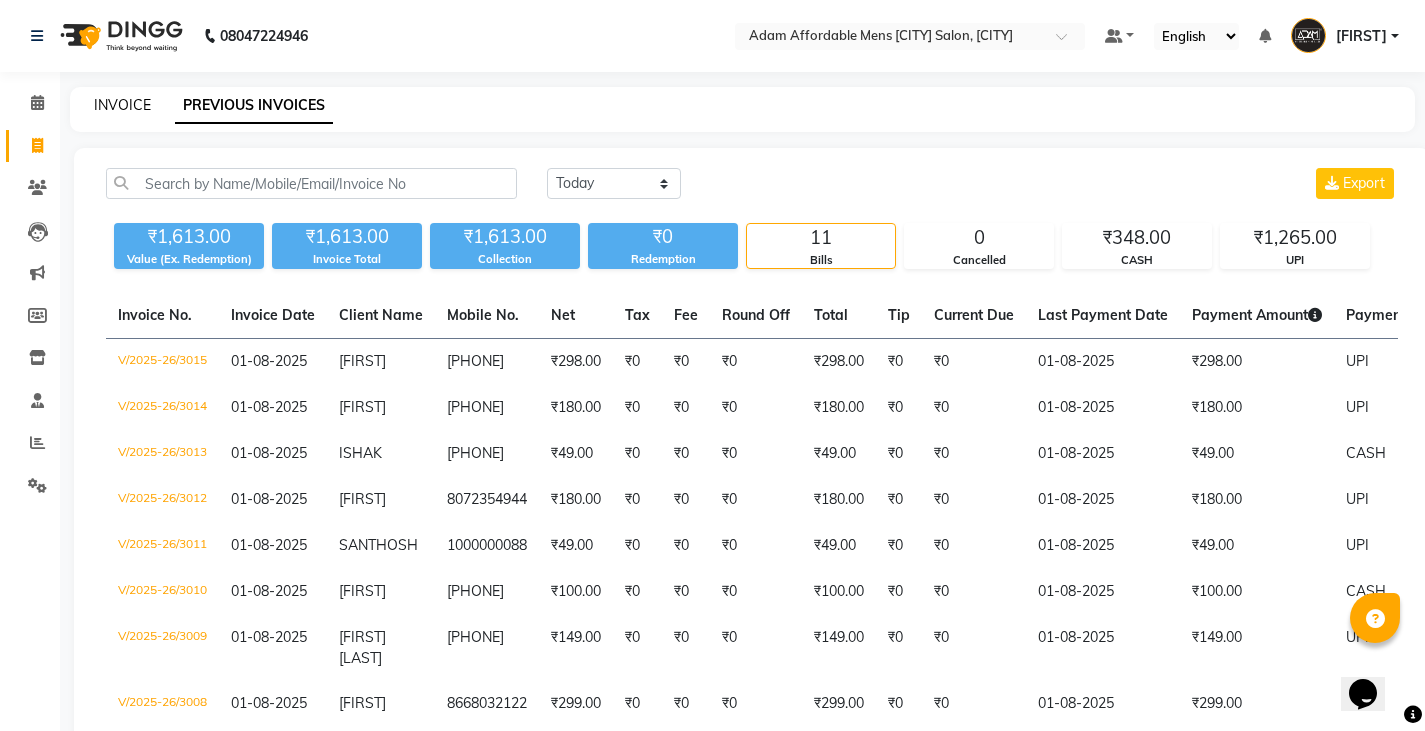 click on "INVOICE" 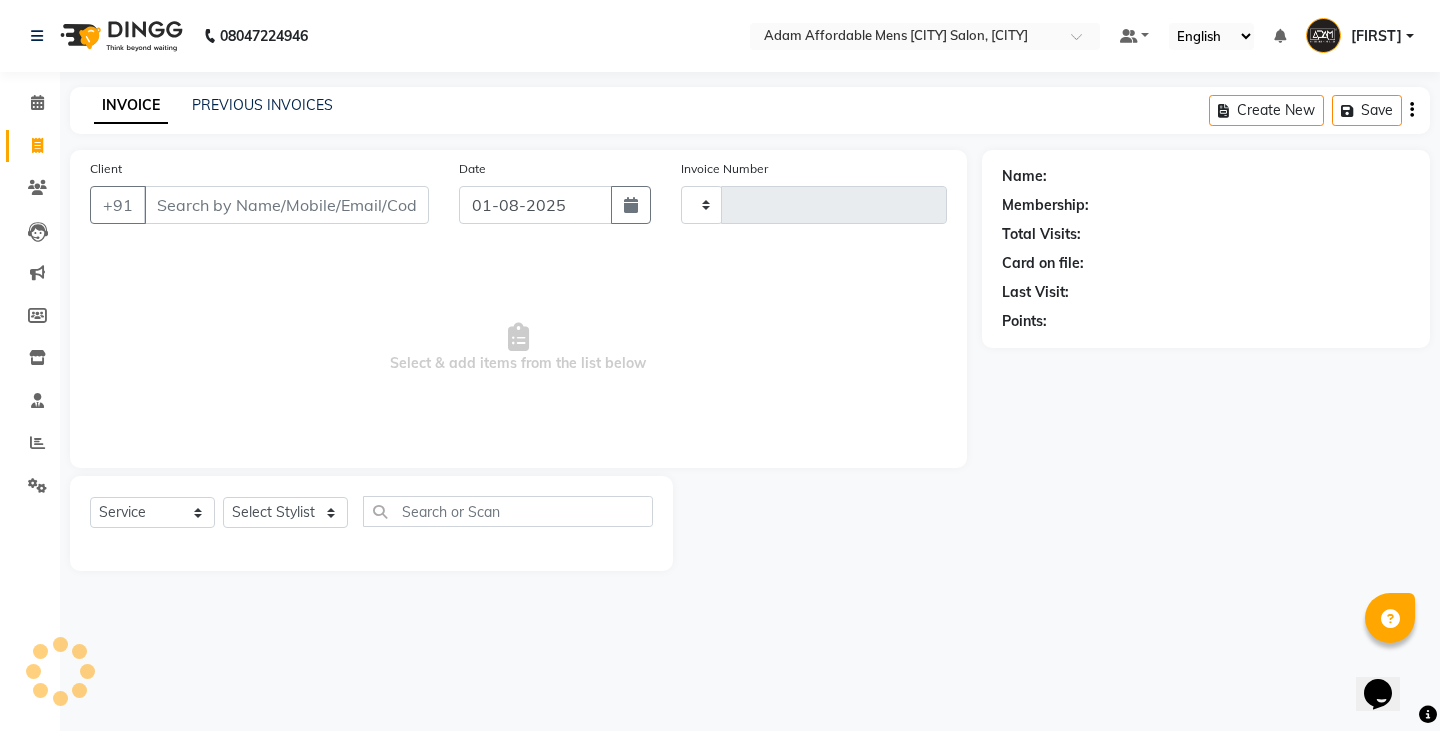 type on "3016" 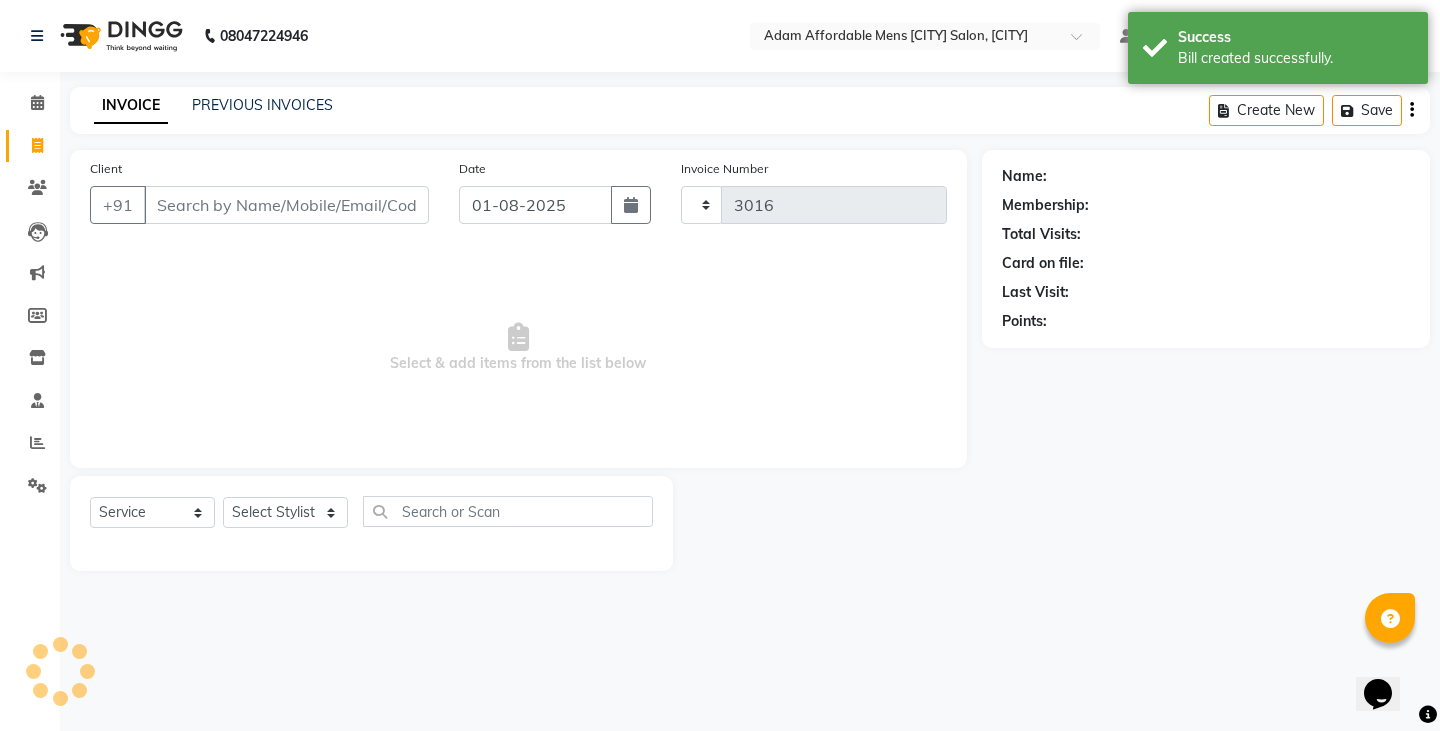select on "8213" 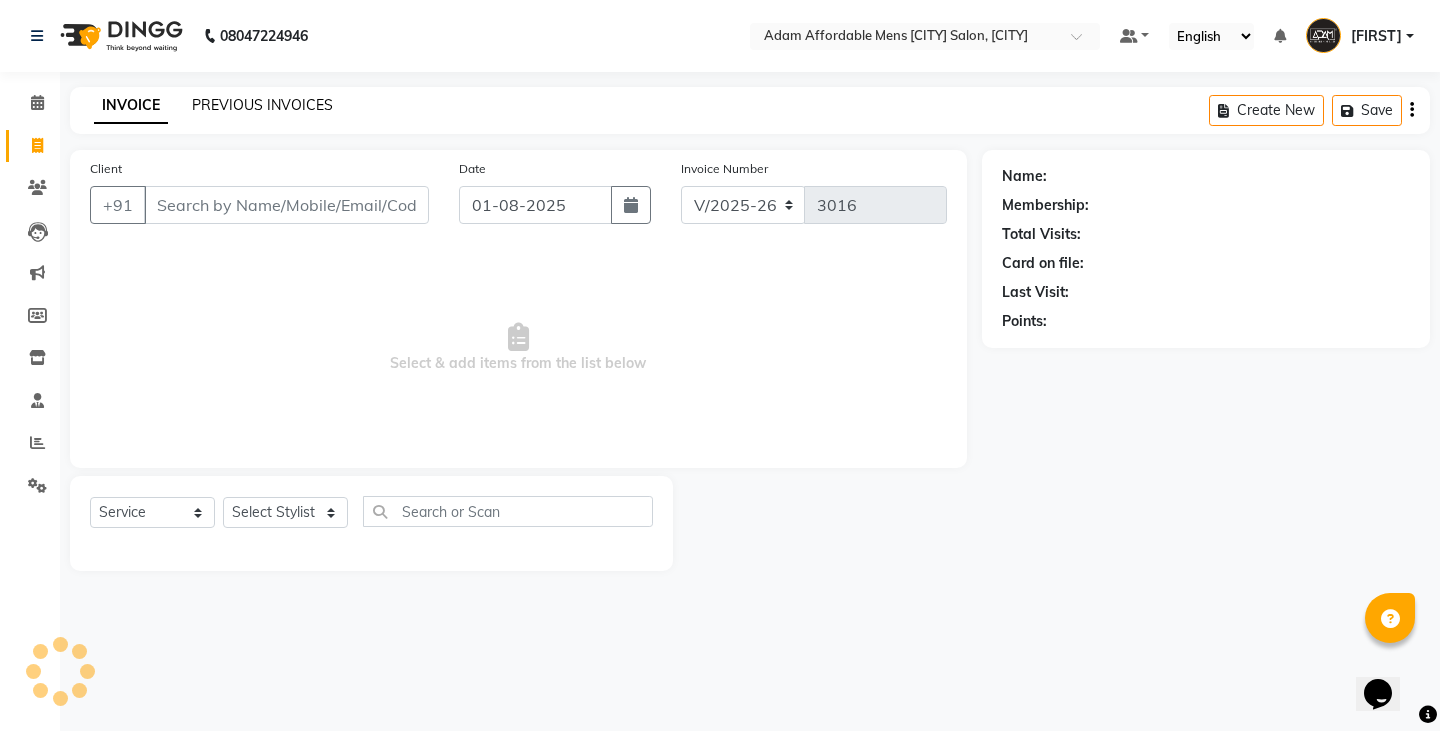 click on "PREVIOUS INVOICES" 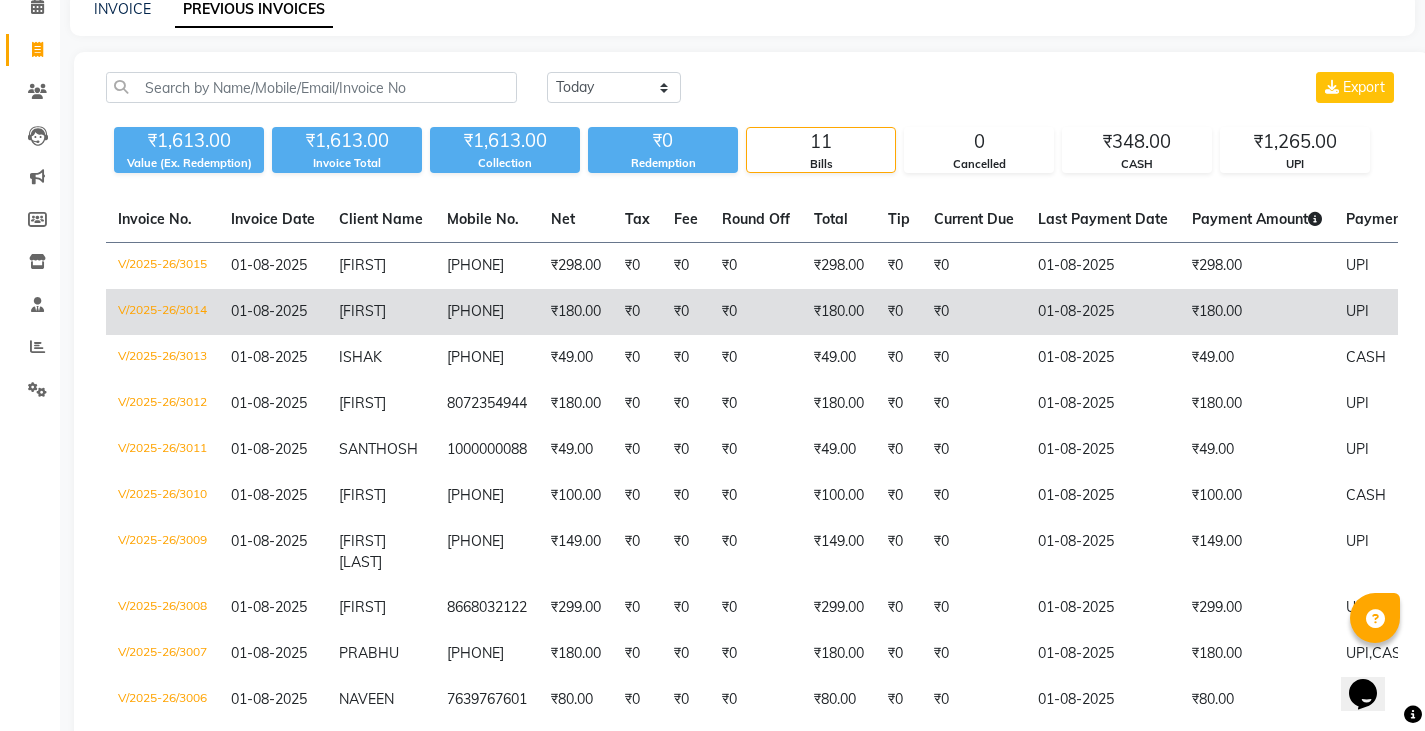 scroll, scrollTop: 0, scrollLeft: 0, axis: both 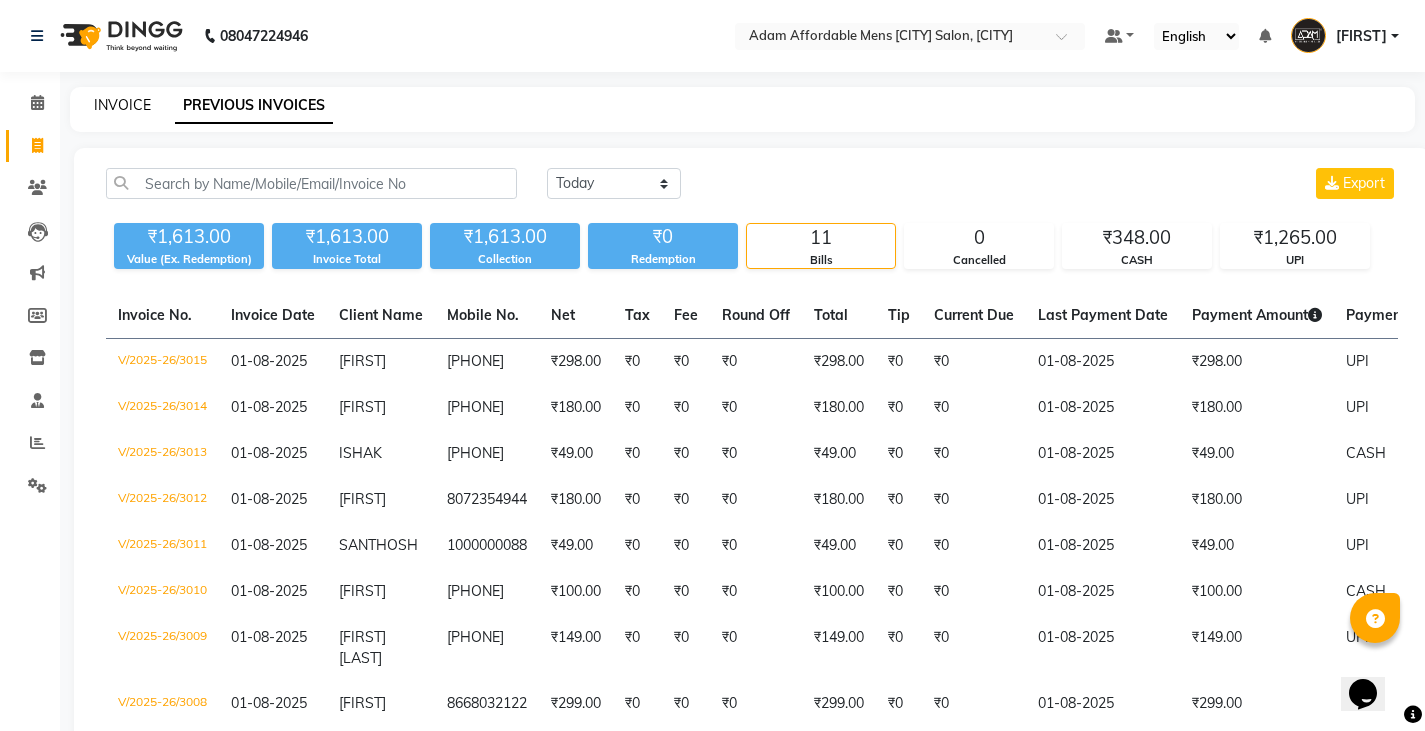 click on "INVOICE" 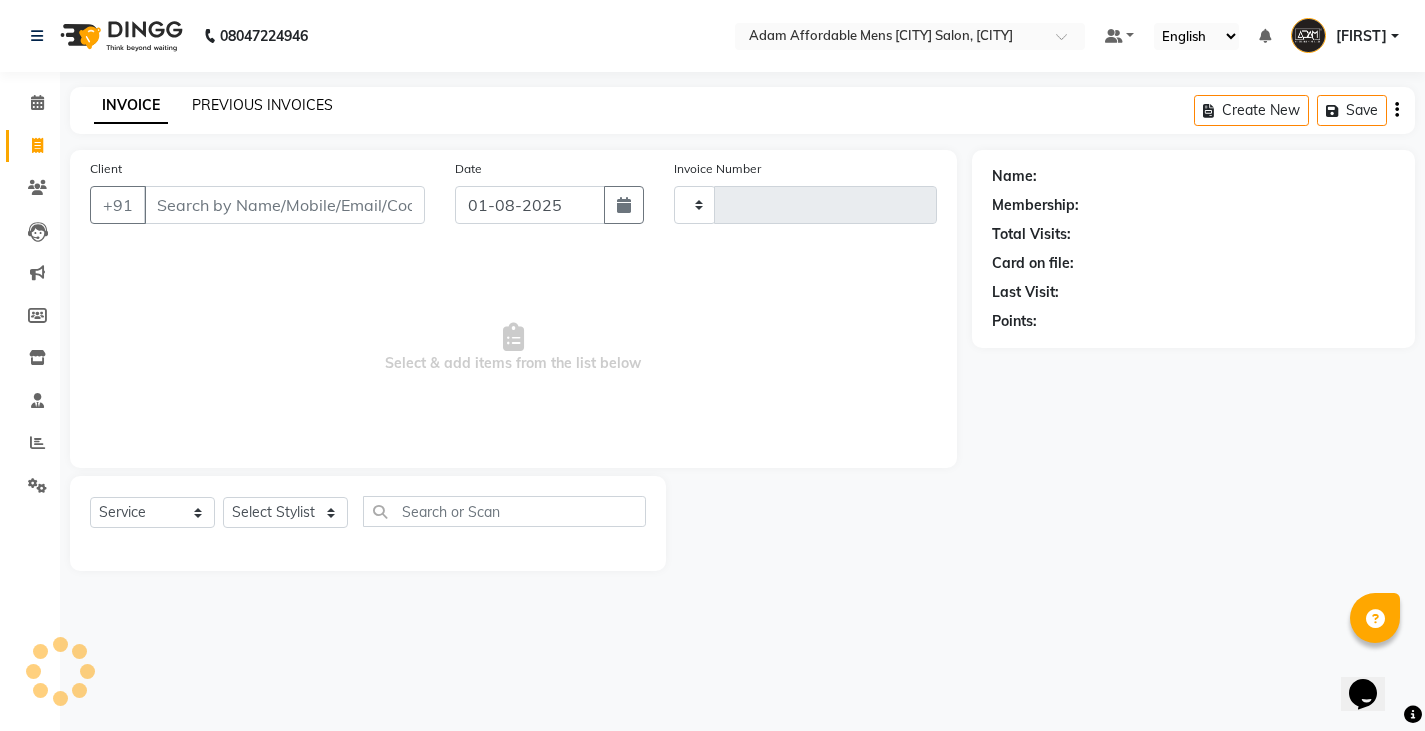 type on "3016" 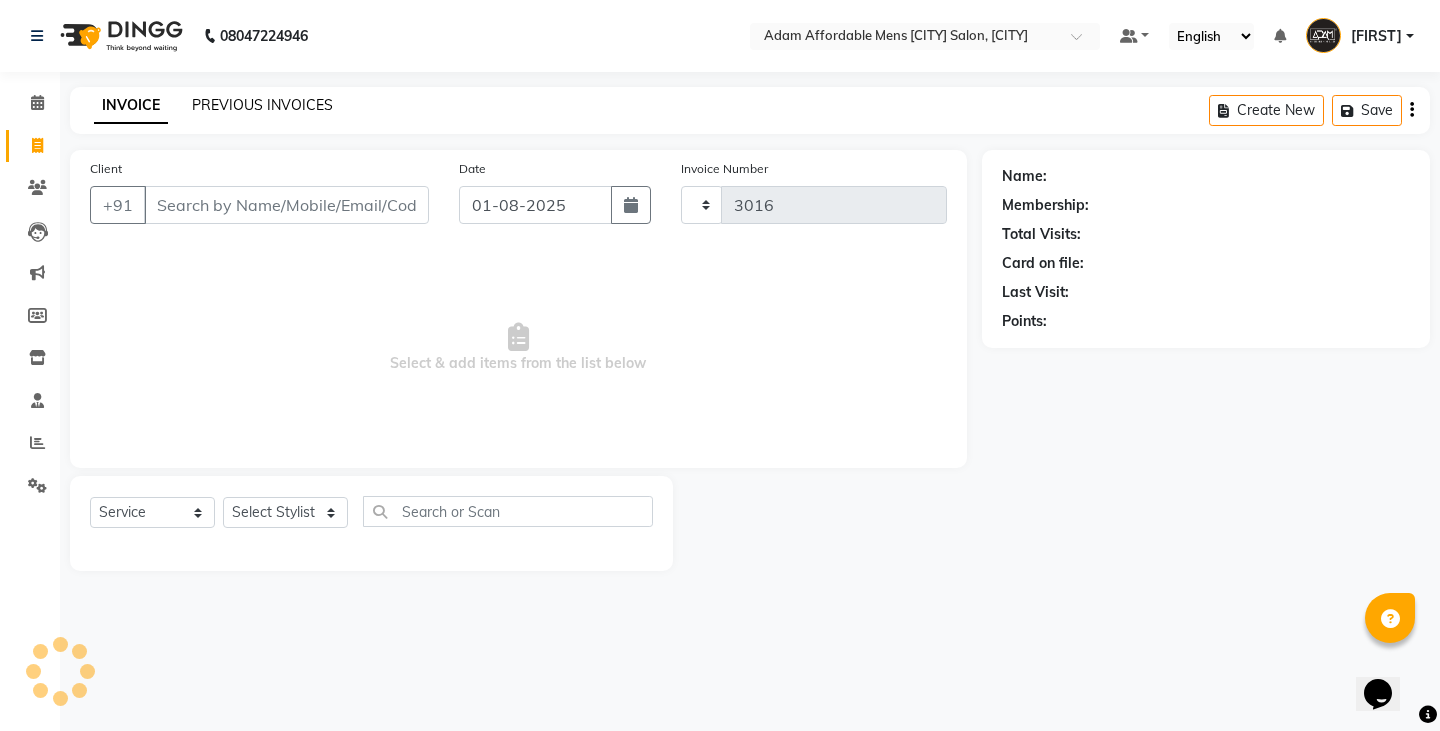select on "8213" 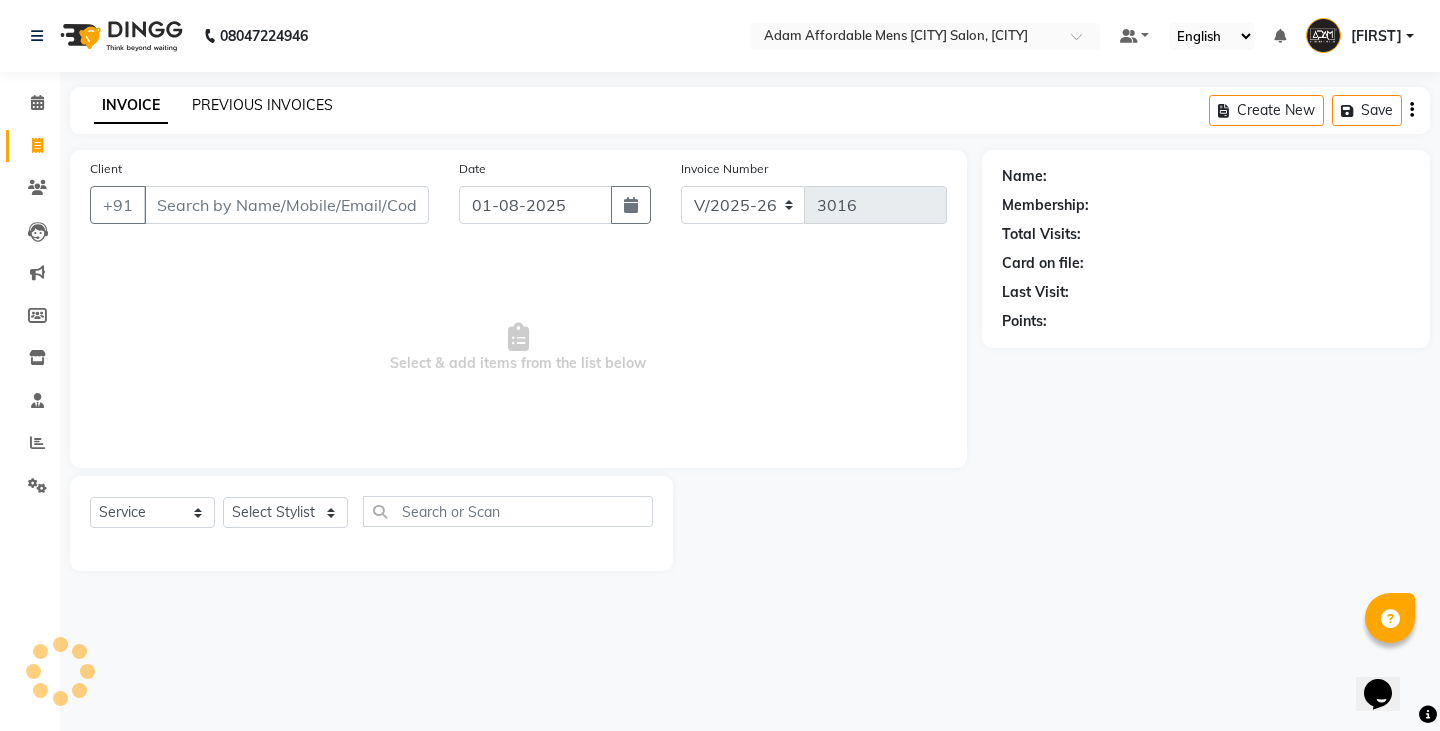 click on "PREVIOUS INVOICES" 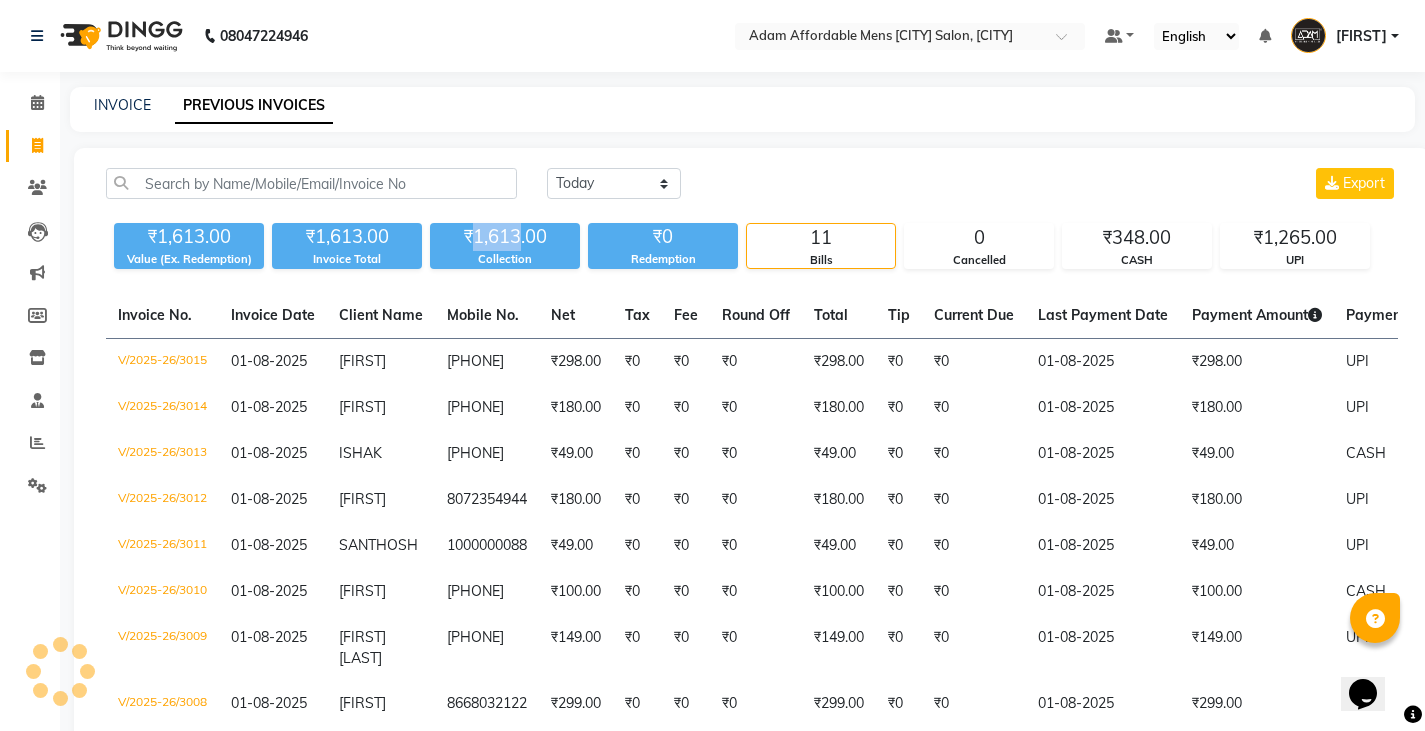 drag, startPoint x: 475, startPoint y: 235, endPoint x: 518, endPoint y: 227, distance: 43.737854 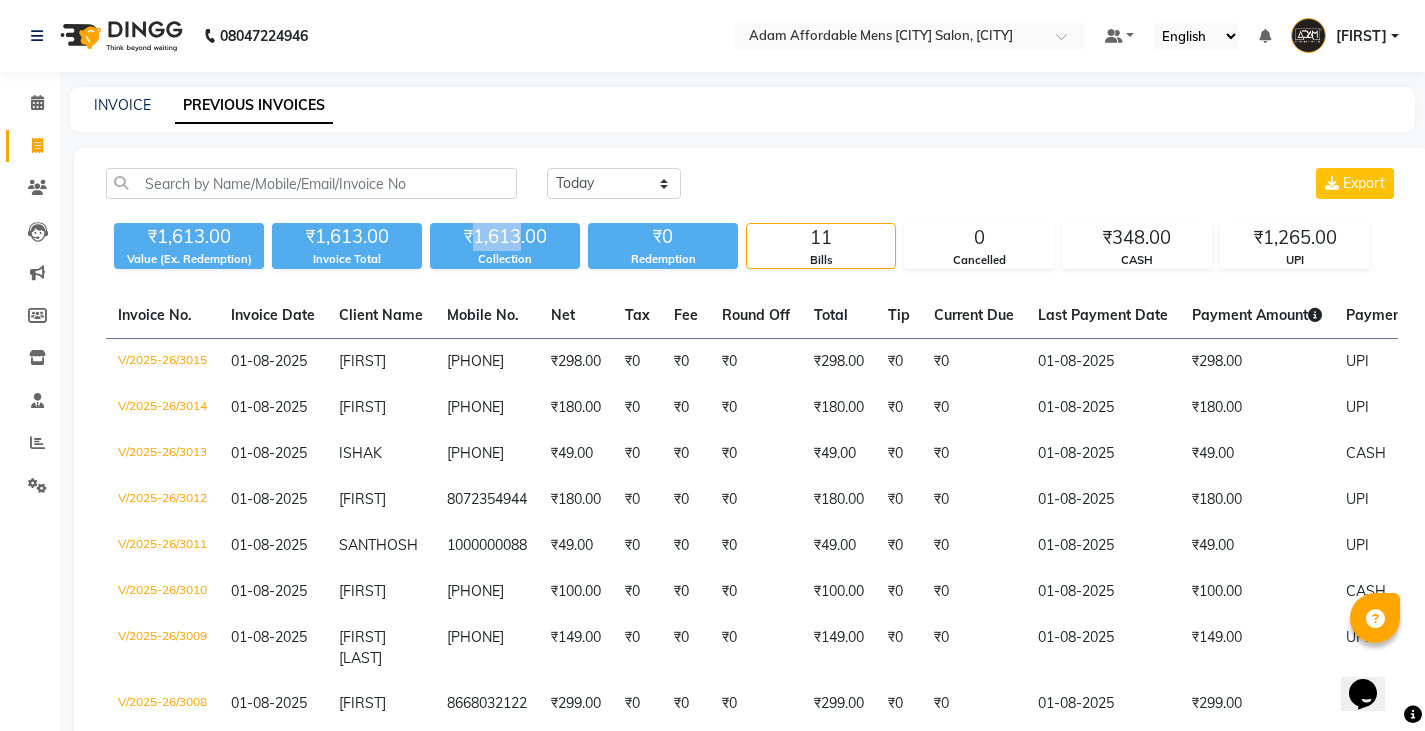 copy on "1,613" 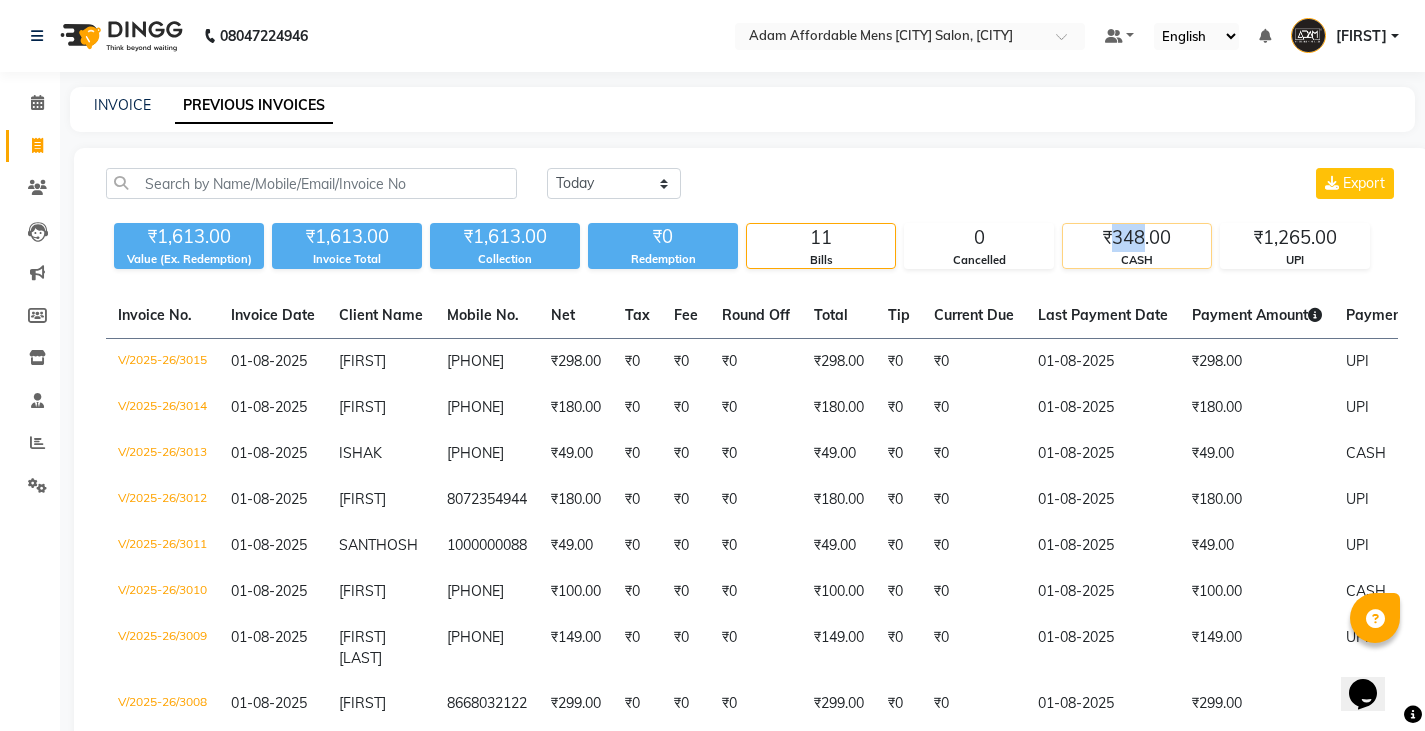 drag, startPoint x: 1118, startPoint y: 228, endPoint x: 1141, endPoint y: 228, distance: 23 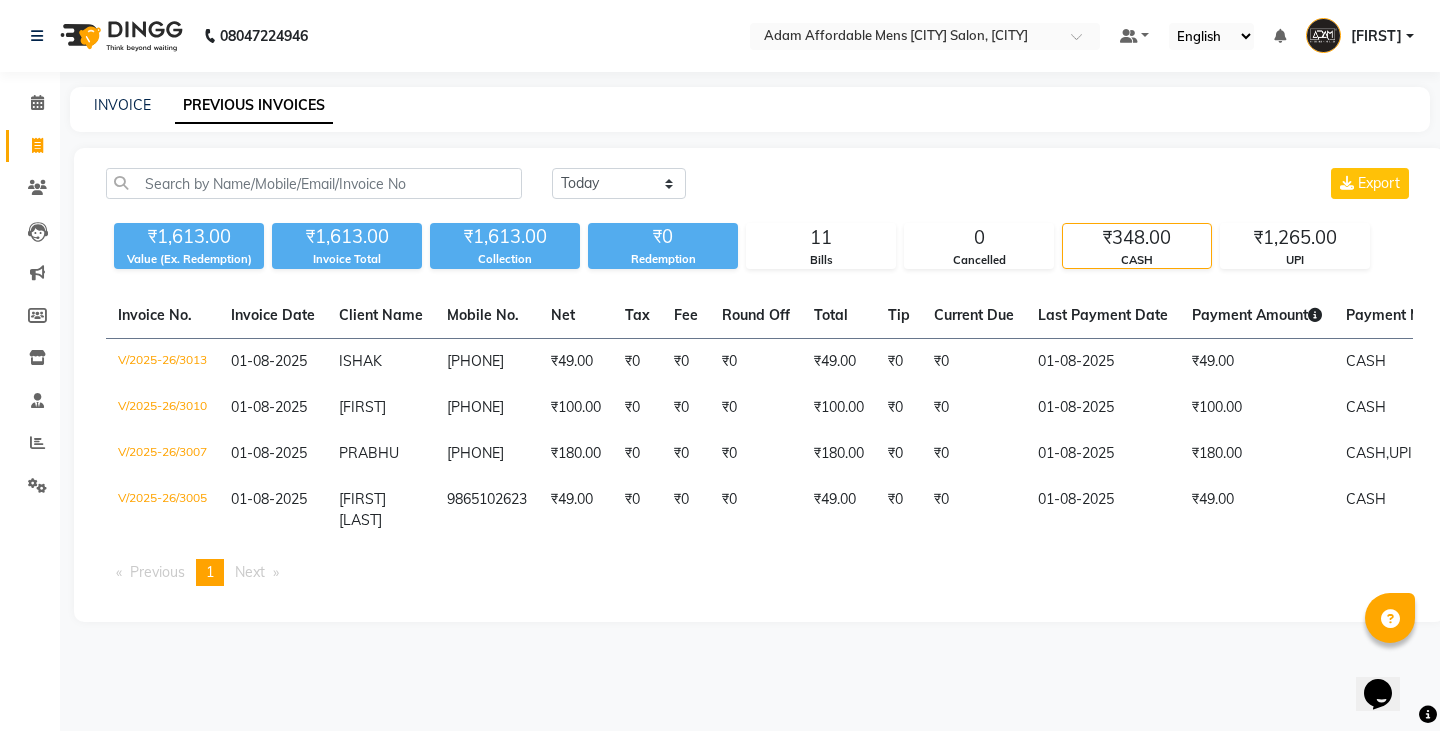 click on "INVOICE PREVIOUS INVOICES Today Yesterday Custom Range Export ₹1,613.00 Value (Ex. Redemption) ₹1,613.00 Invoice Total  ₹1,613.00 Collection ₹0 Redemption 11 Bills 0 Cancelled ₹348.00 CASH ₹1,265.00 UPI  Invoice No.   Invoice Date   Client Name   Mobile No.   Net   Tax   Fee   Round Off   Total   Tip   Current Due   Last Payment Date   Payment Amount   Payment Methods   Cancel Reason   Status   V/2025-26/3013  01-08-2025 [FIRST]   [PHONE] ₹49.00 ₹0  ₹0  ₹0 ₹49.00 ₹0 ₹0 01-08-2025 ₹49.00  CASH - PAID  V/2025-26/3010  01-08-2025 [FIRST]   [PHONE] ₹100.00 ₹0  ₹0  ₹0 ₹100.00 ₹0 ₹0 01-08-2025 ₹100.00  CASH - PAID  V/2025-26/3007  01-08-2025 [FIRST]   [PHONE] ₹180.00 ₹0  ₹0  ₹0 ₹180.00 ₹0 ₹0 01-08-2025 ₹180.00  CASH,  UPI - PAID  V/2025-26/3005  01-08-2025 [FIRST] [LAST]   [PHONE] ₹49.00 ₹0  ₹0  ₹0 ₹49.00 ₹0 ₹0 01-08-2025 ₹49.00  CASH - PAID  Previous  page  1 / 1  You're on page  1  Next  page" 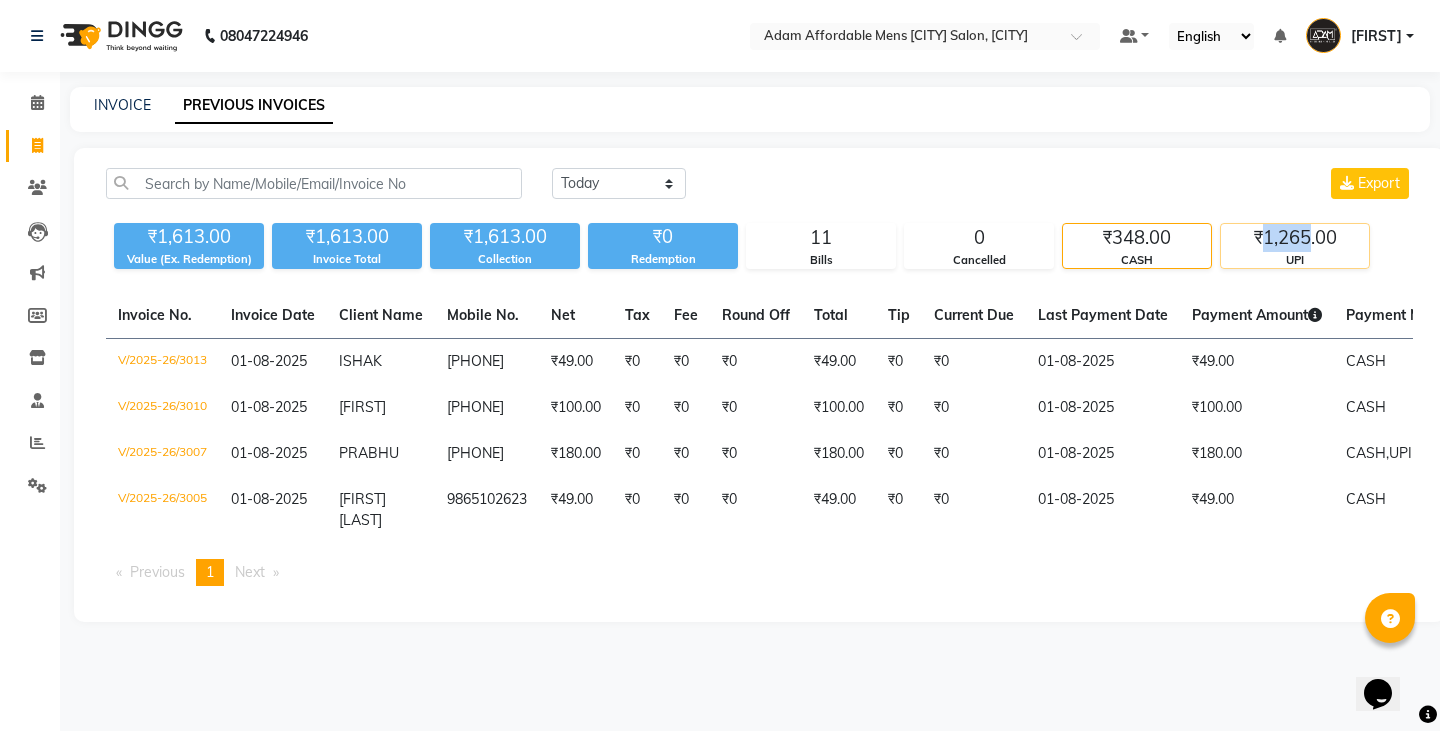 drag, startPoint x: 1274, startPoint y: 233, endPoint x: 1307, endPoint y: 236, distance: 33.13608 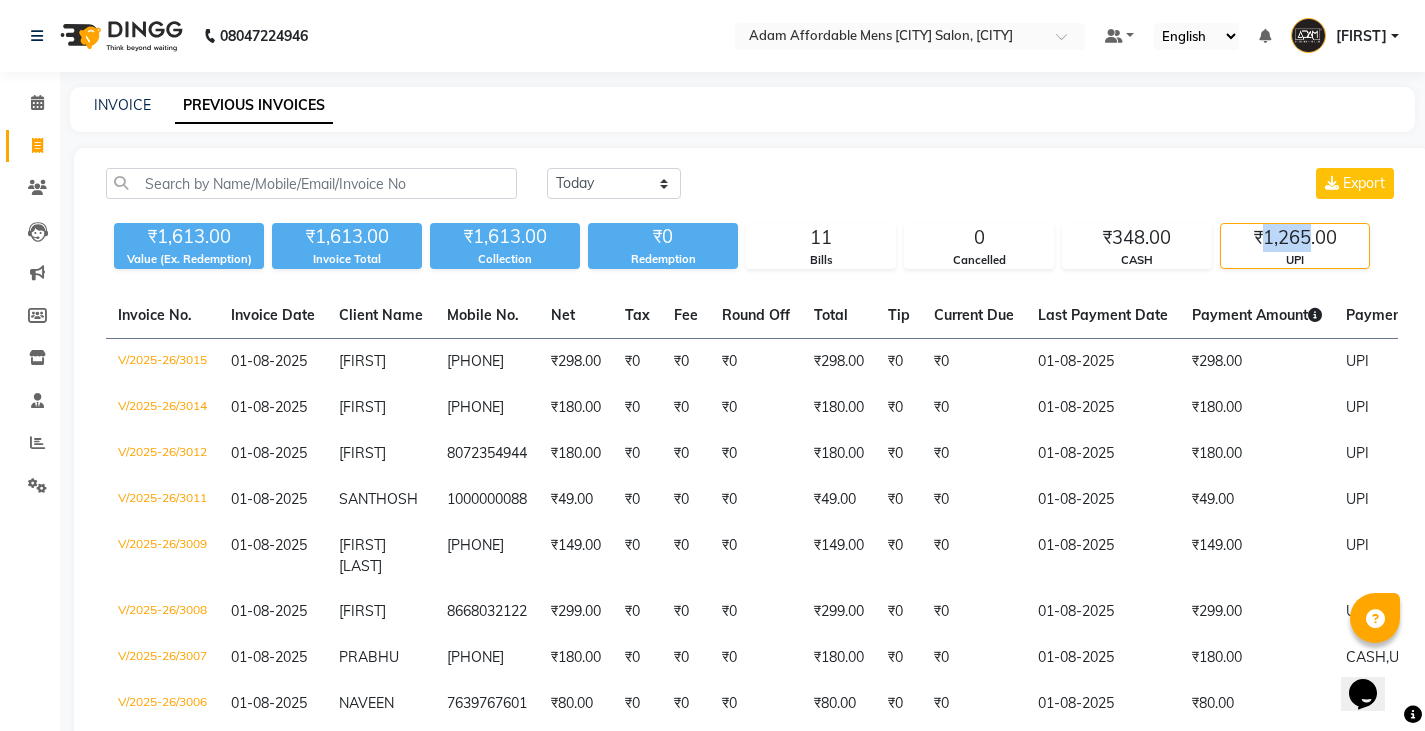 copy on "1,265" 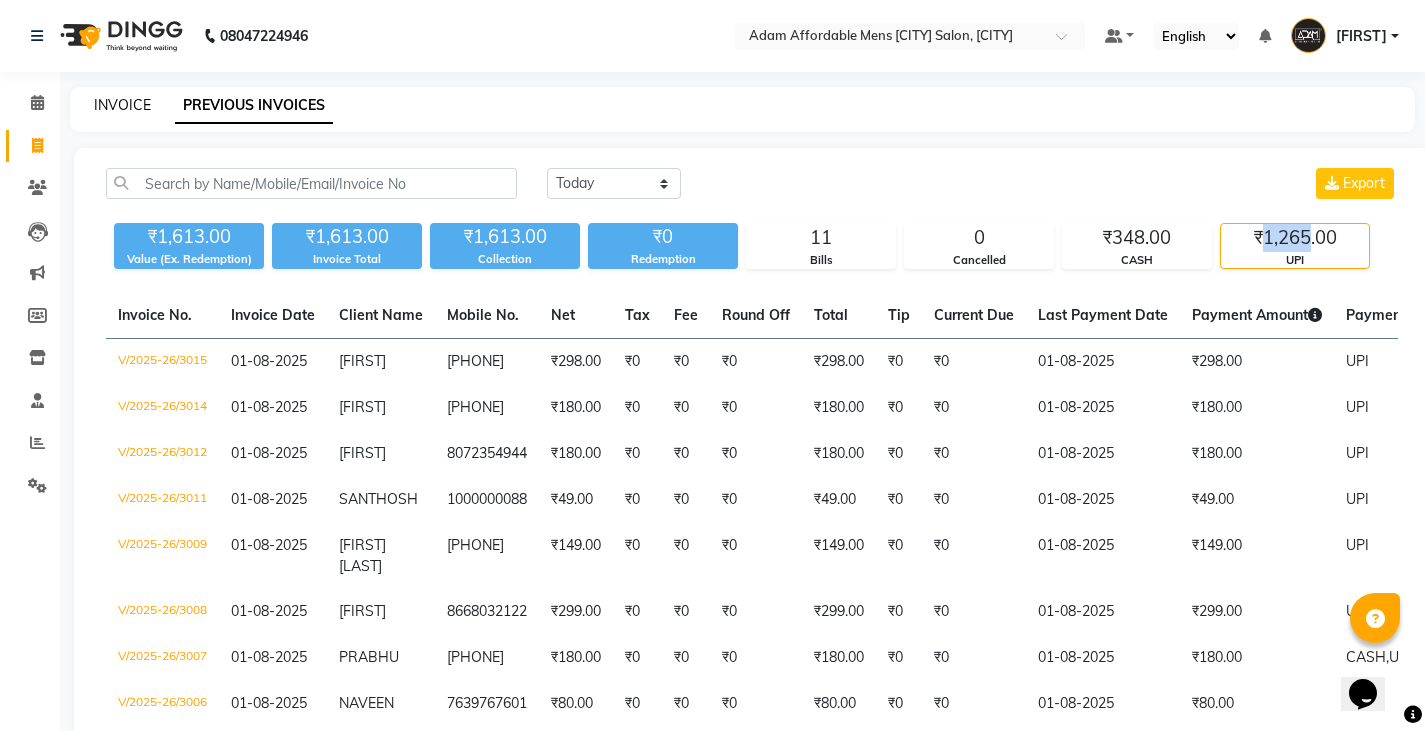 click on "INVOICE" 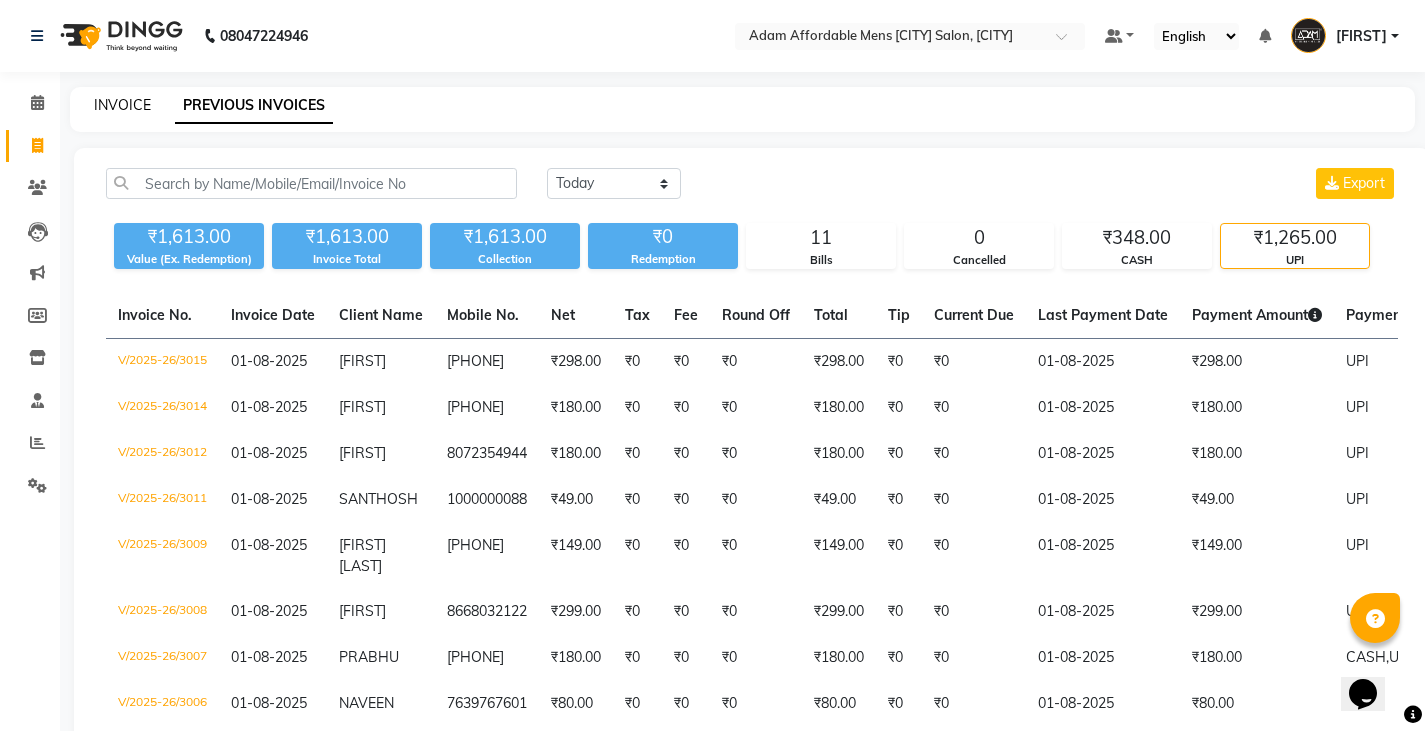 select on "service" 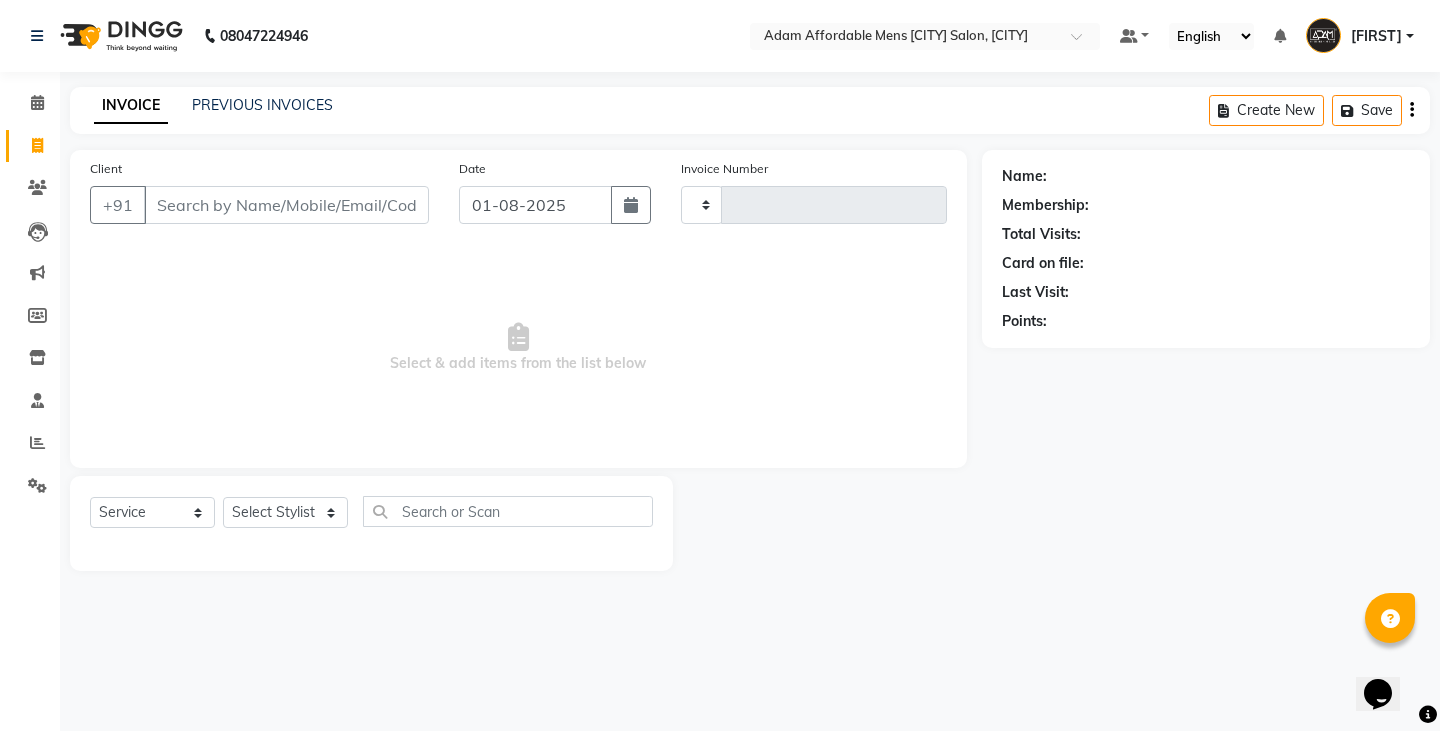 type on "3016" 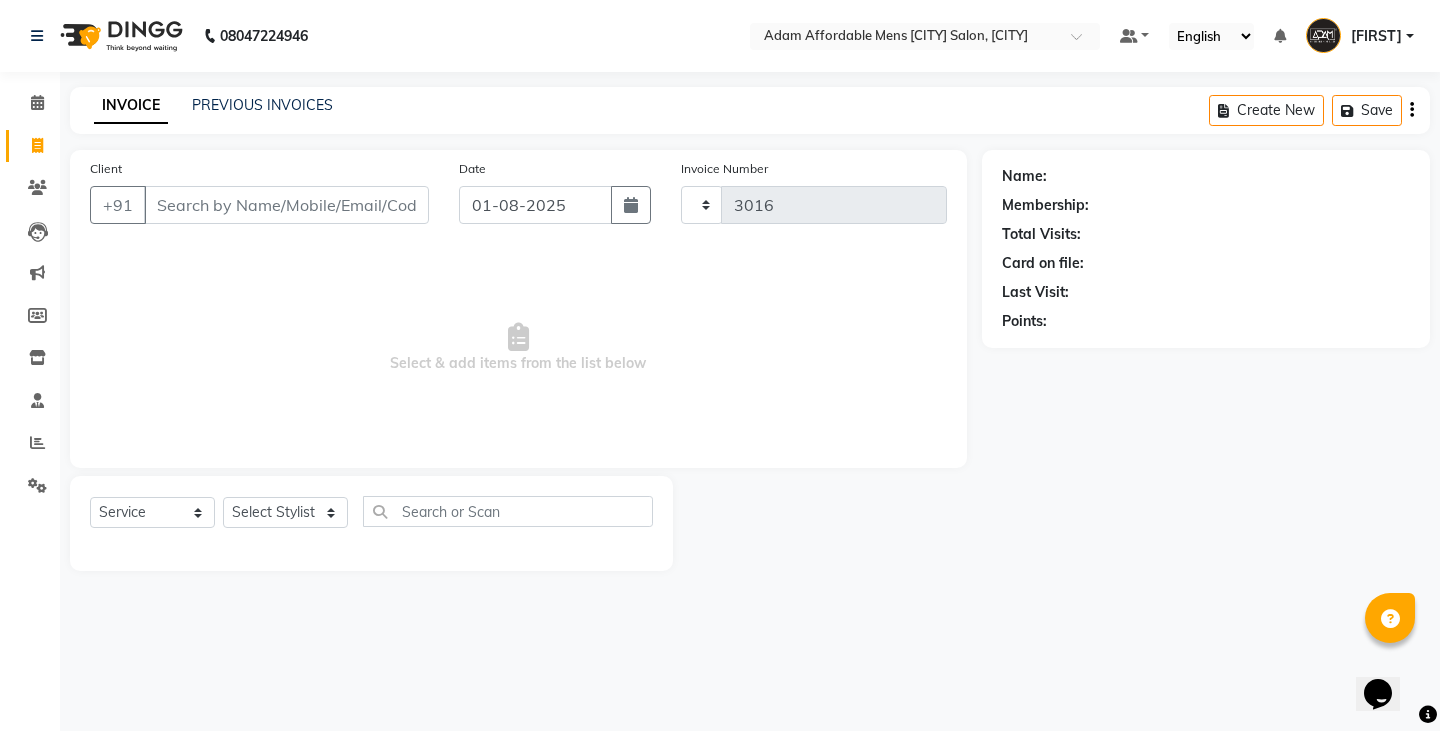 select on "8213" 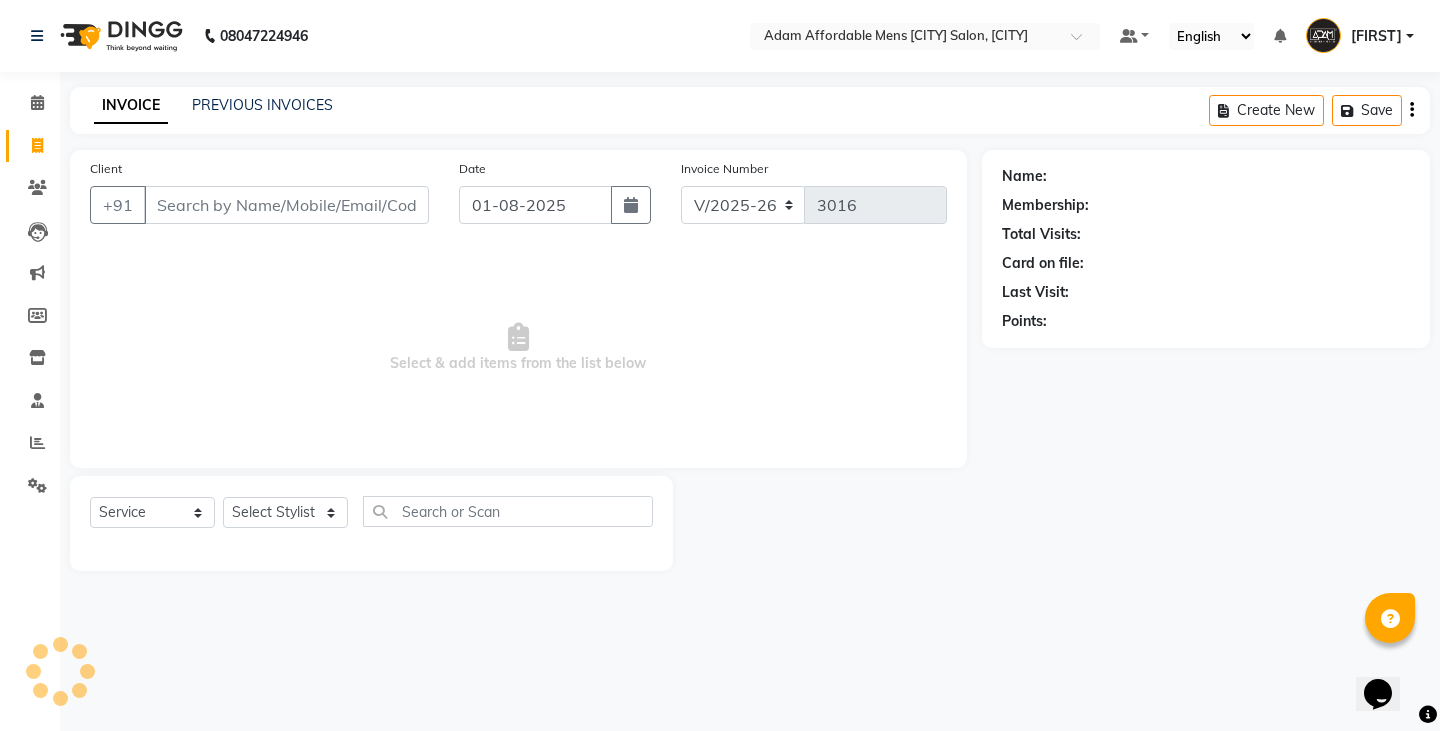 click on "Client" at bounding box center [286, 205] 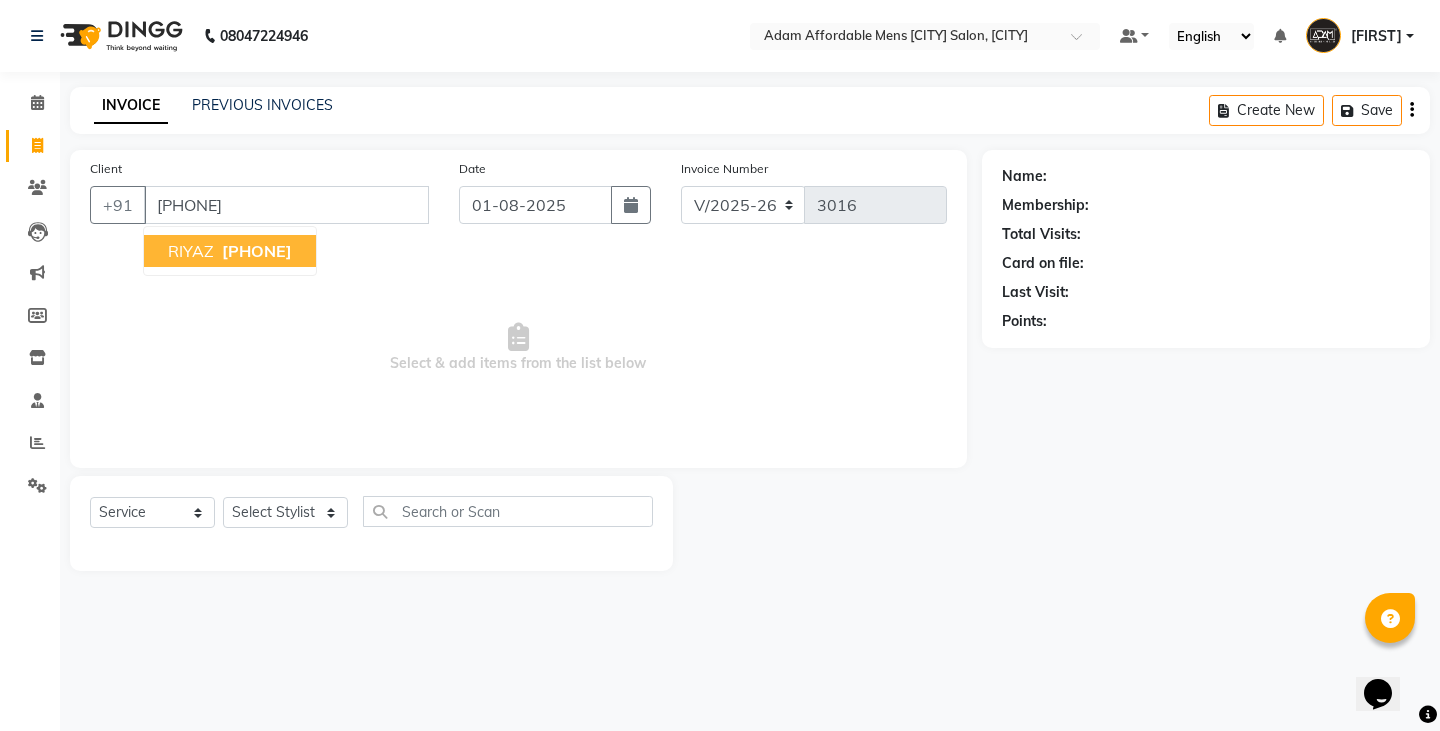 type on "[PHONE]" 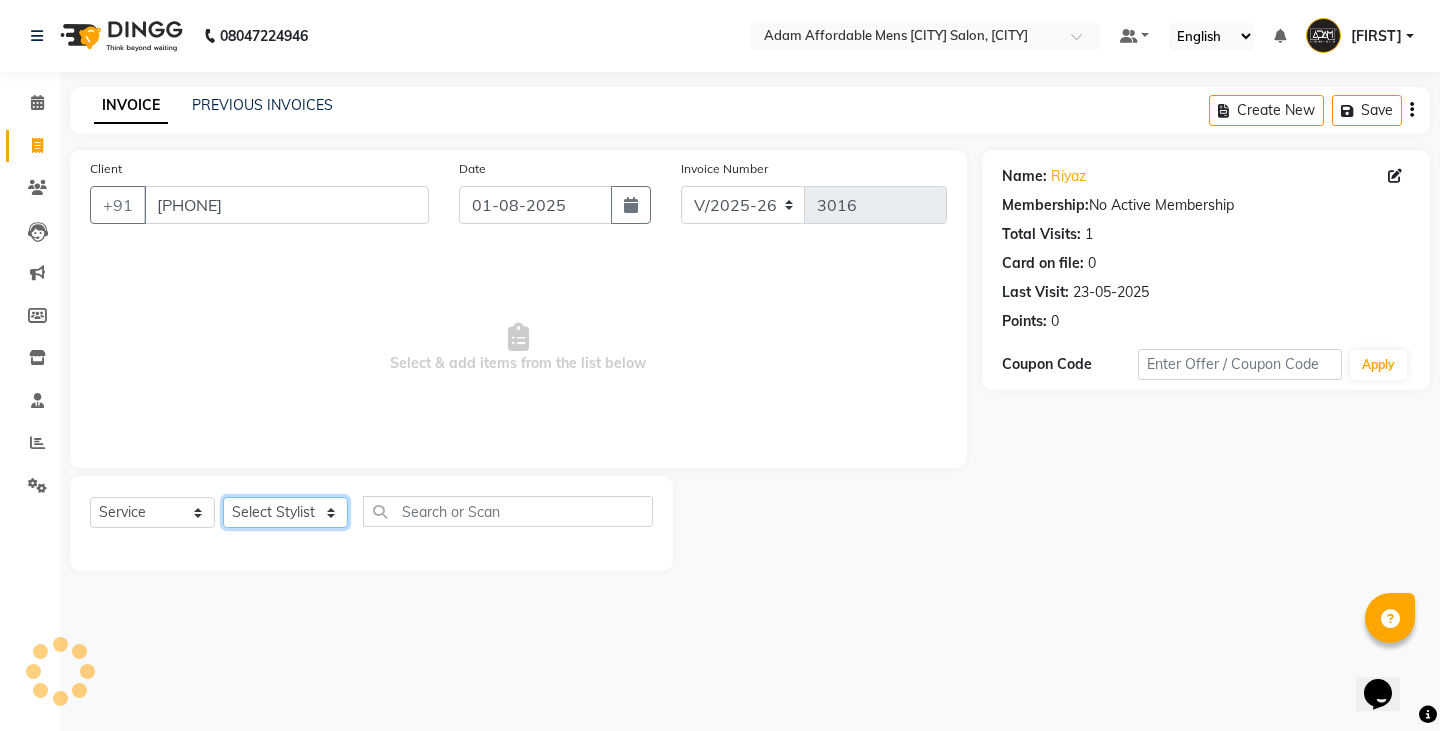 click on "Select Stylist Admin [FIRST] [FIRST] [FIRST] [FIRST] [FIRST] [FIRST]" 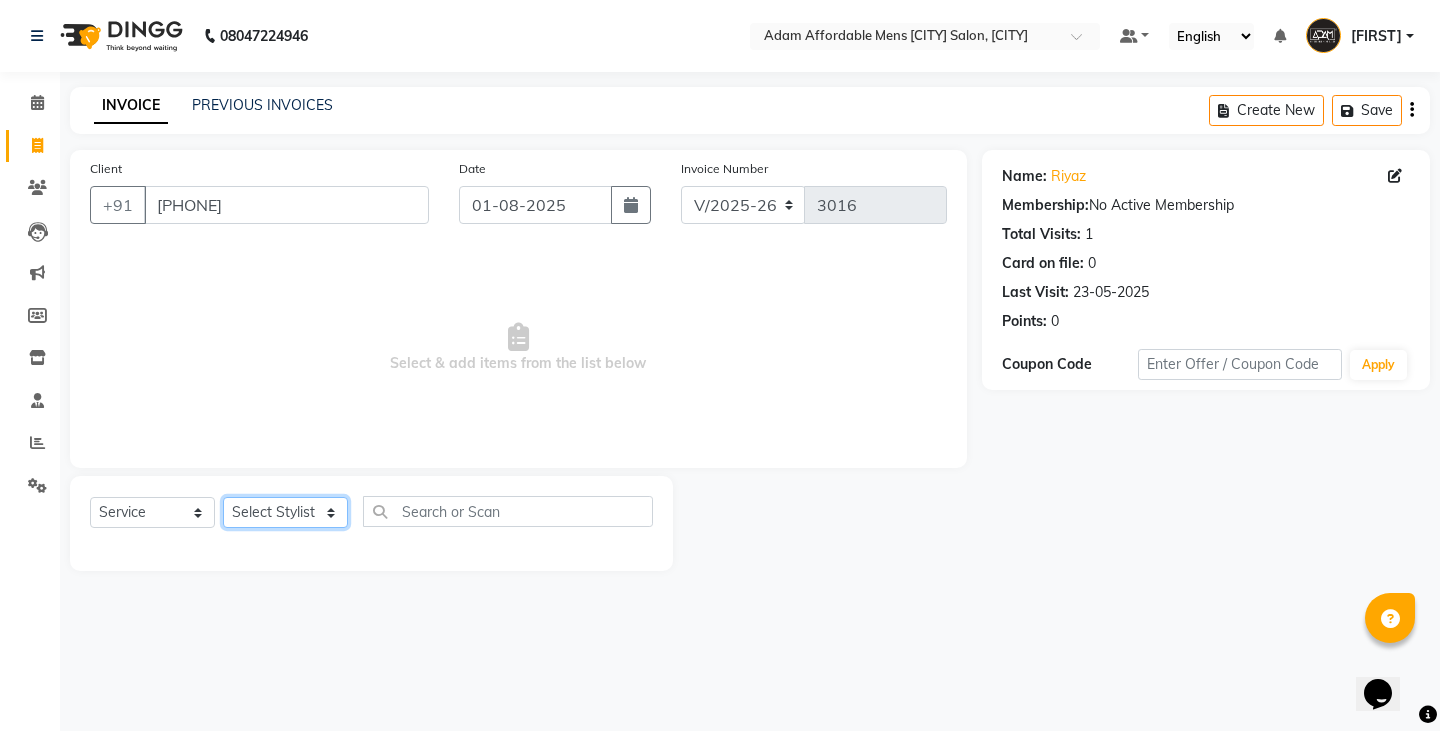 select on "84143" 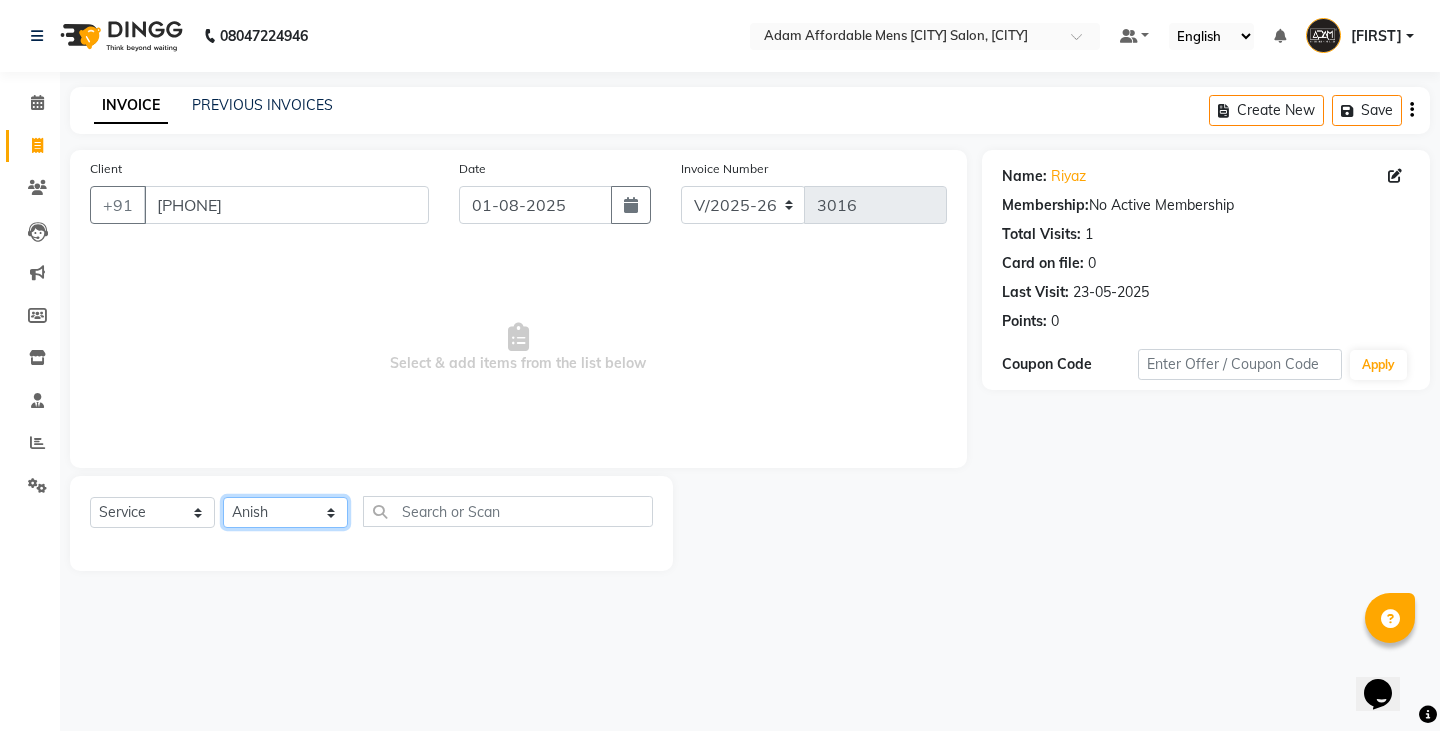 click on "Select Stylist Admin [FIRST] [FIRST] [FIRST] [FIRST] [FIRST] [FIRST]" 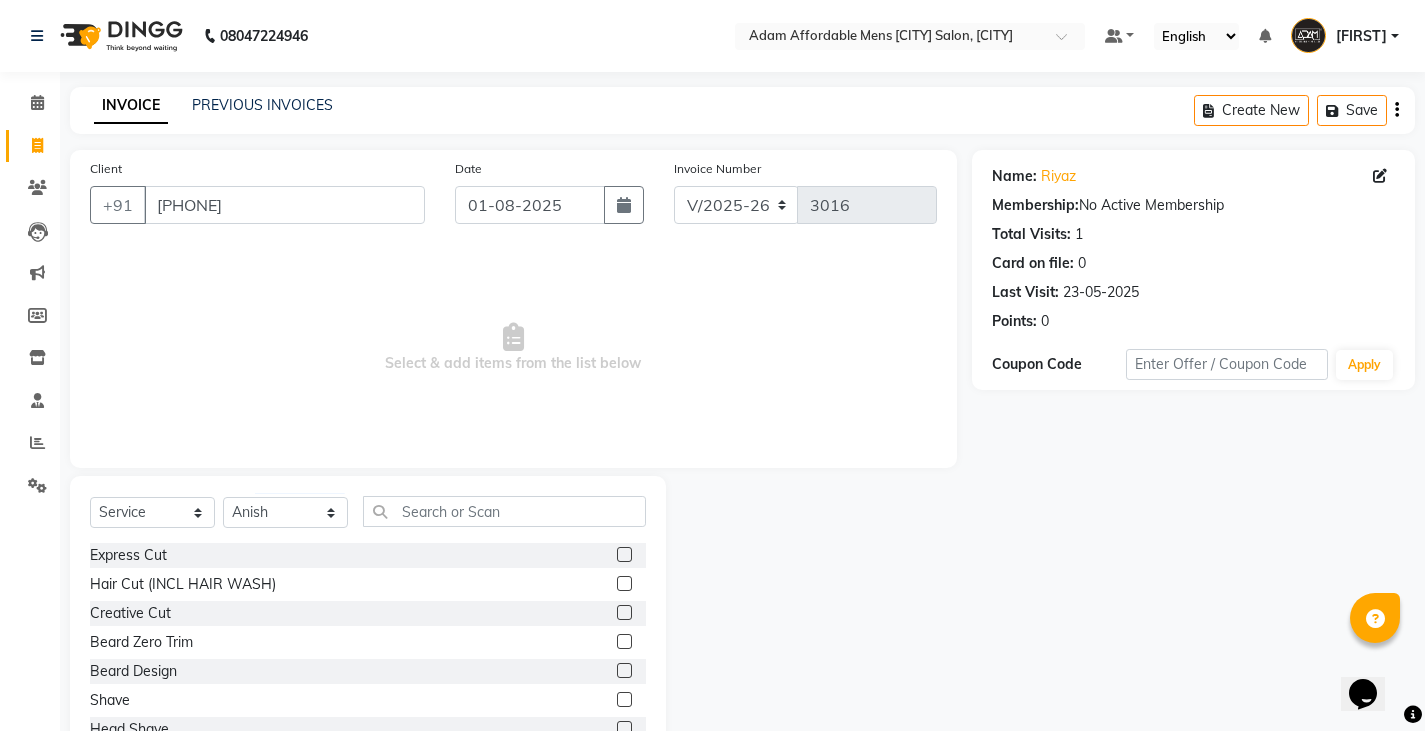 click 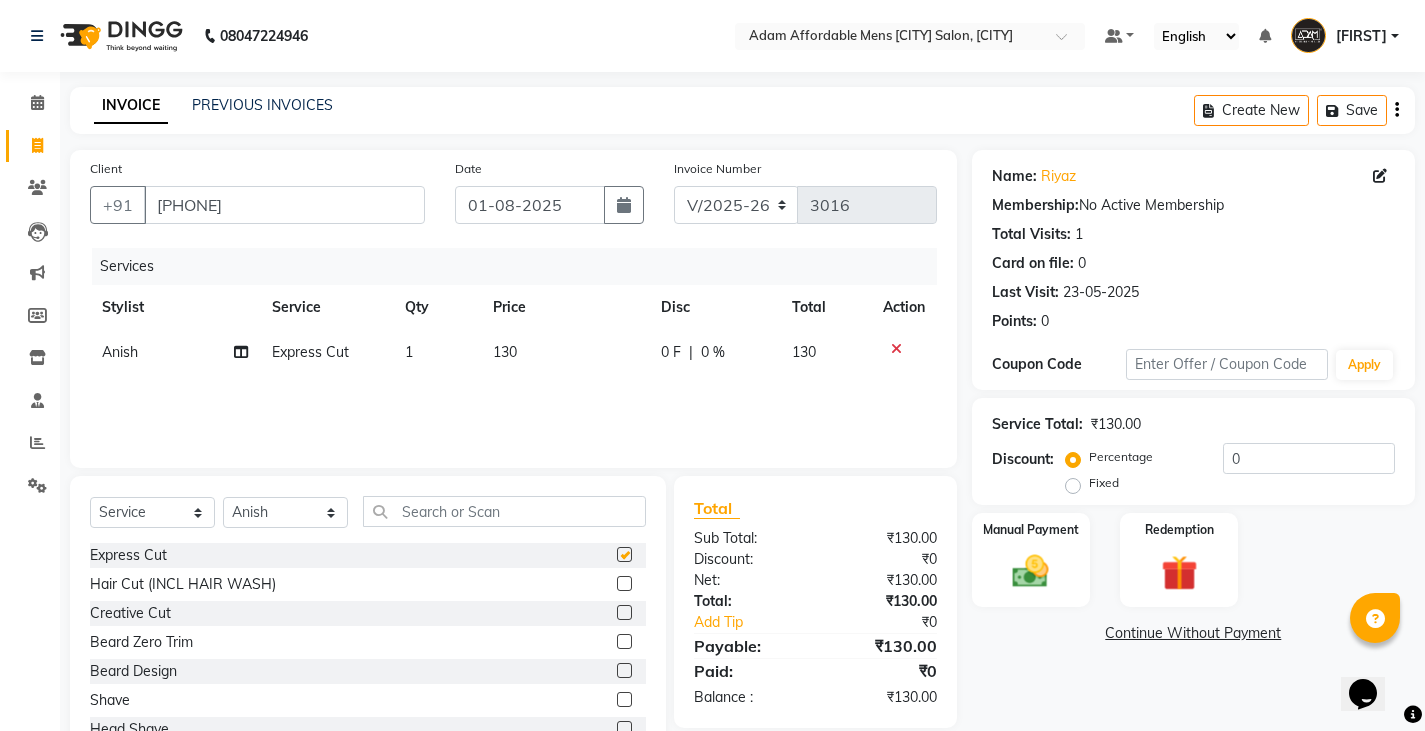 checkbox on "false" 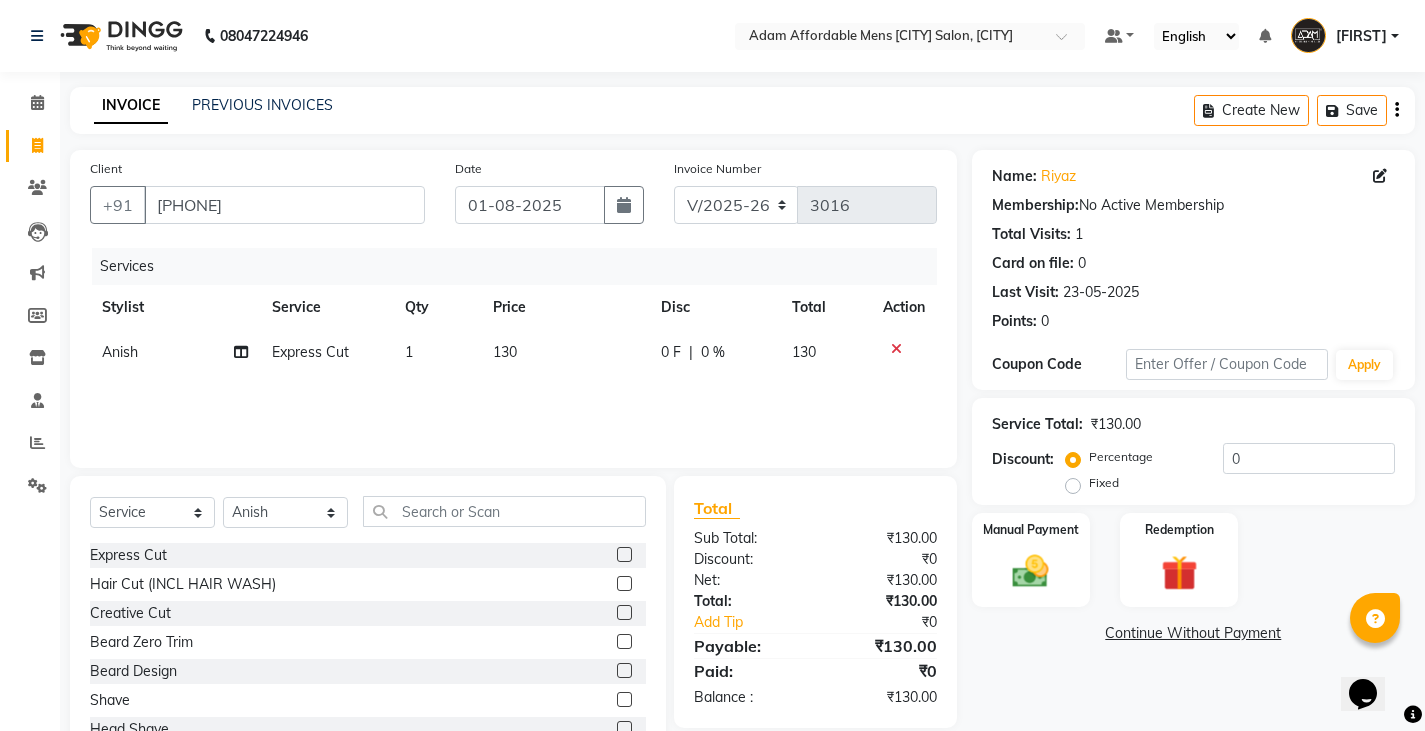 click 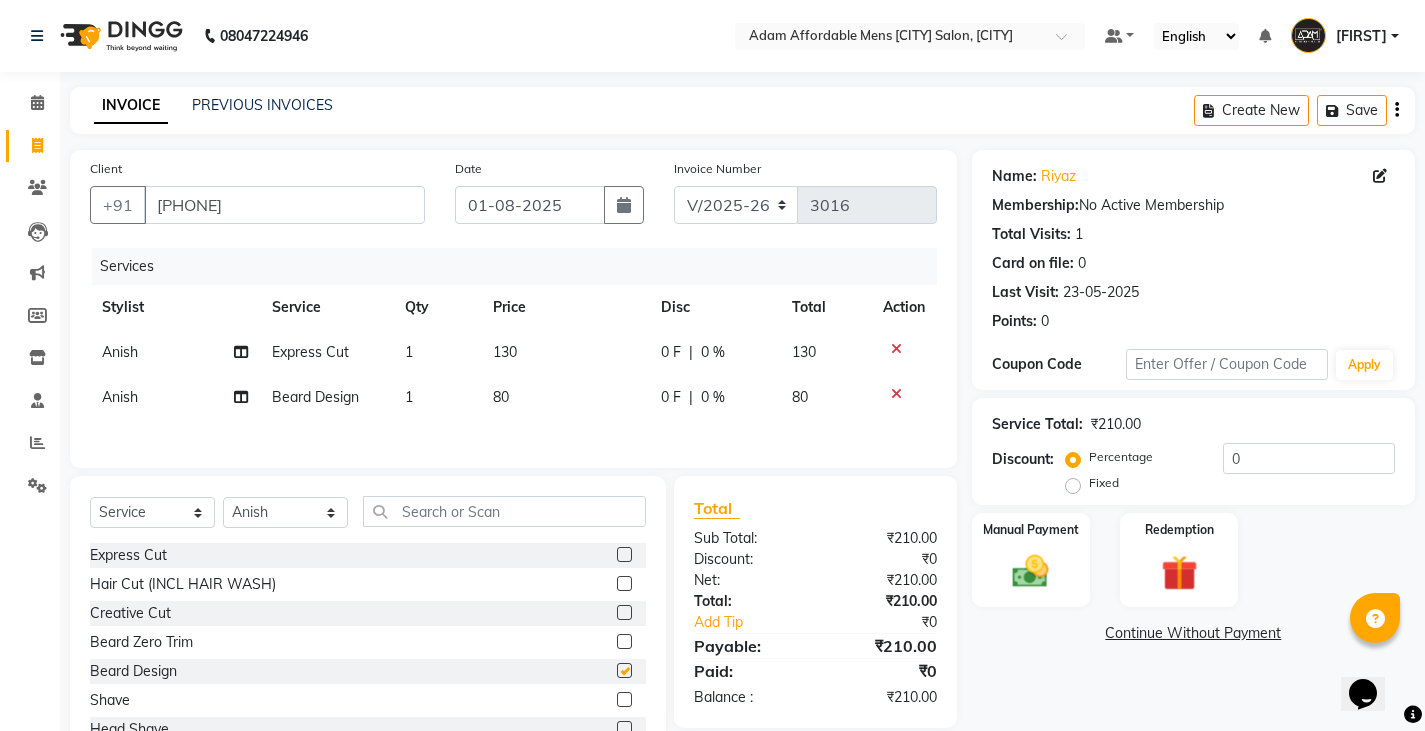checkbox on "false" 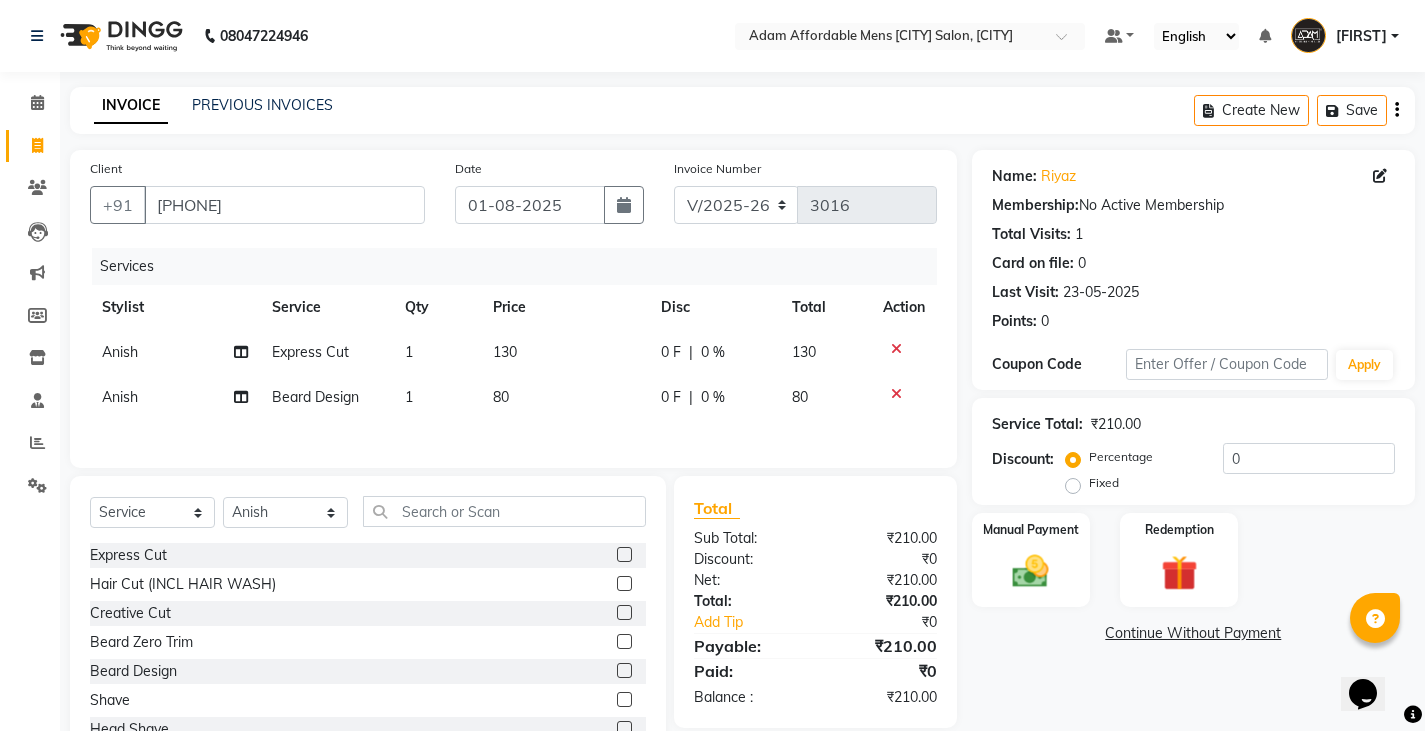 click on "130" 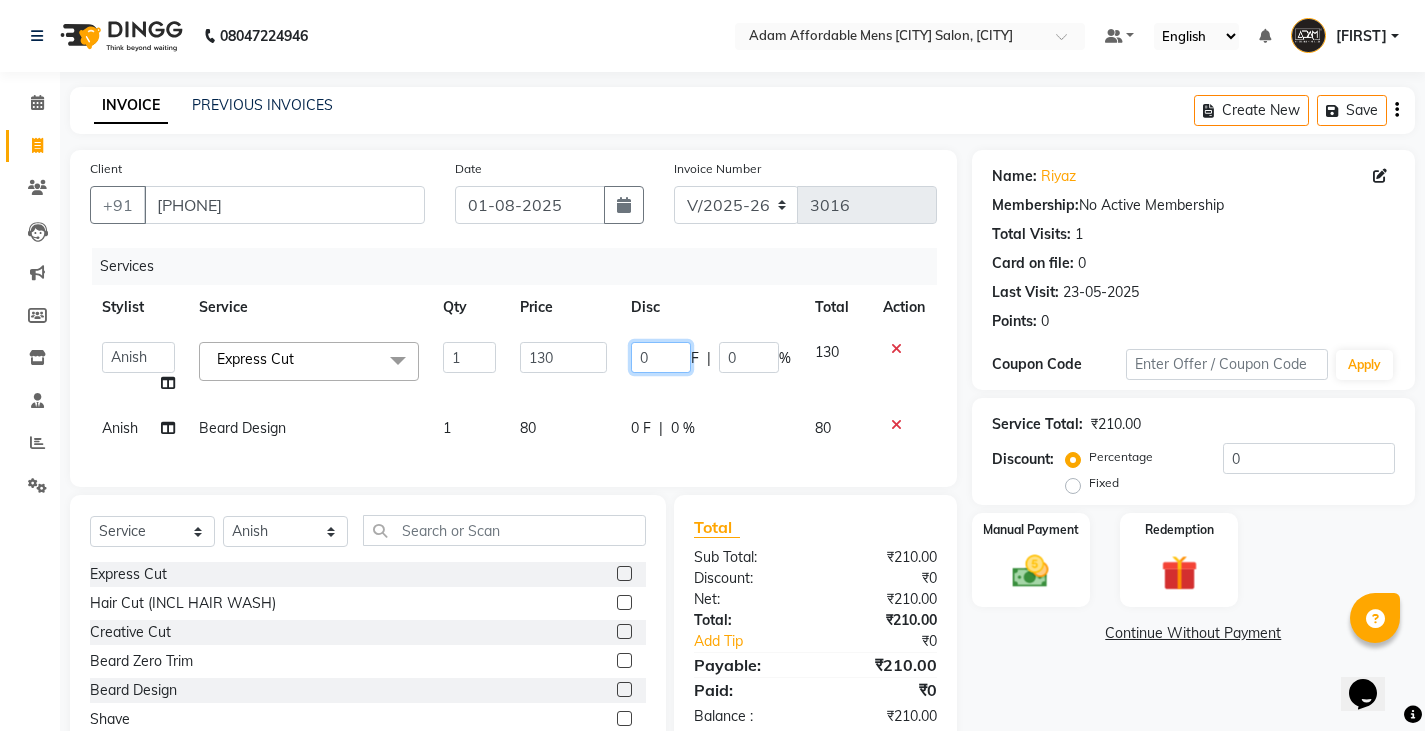 click on "0" 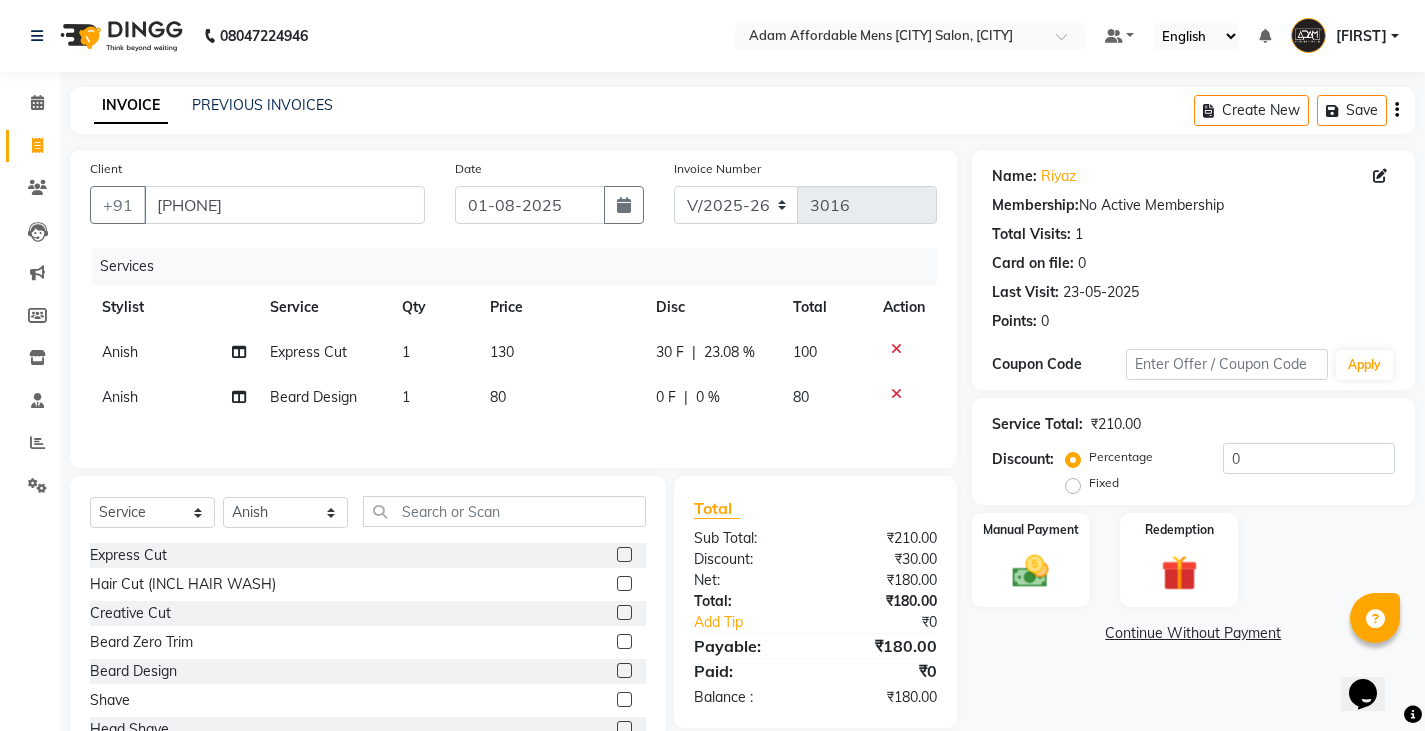 click on "Services Stylist Service Qty Price Disc Total Action [FIRST] Express Cut 1 130 30 F | 23.08 % 100 [FIRST] Beard Design 1 80 0 F | 0 % 80" 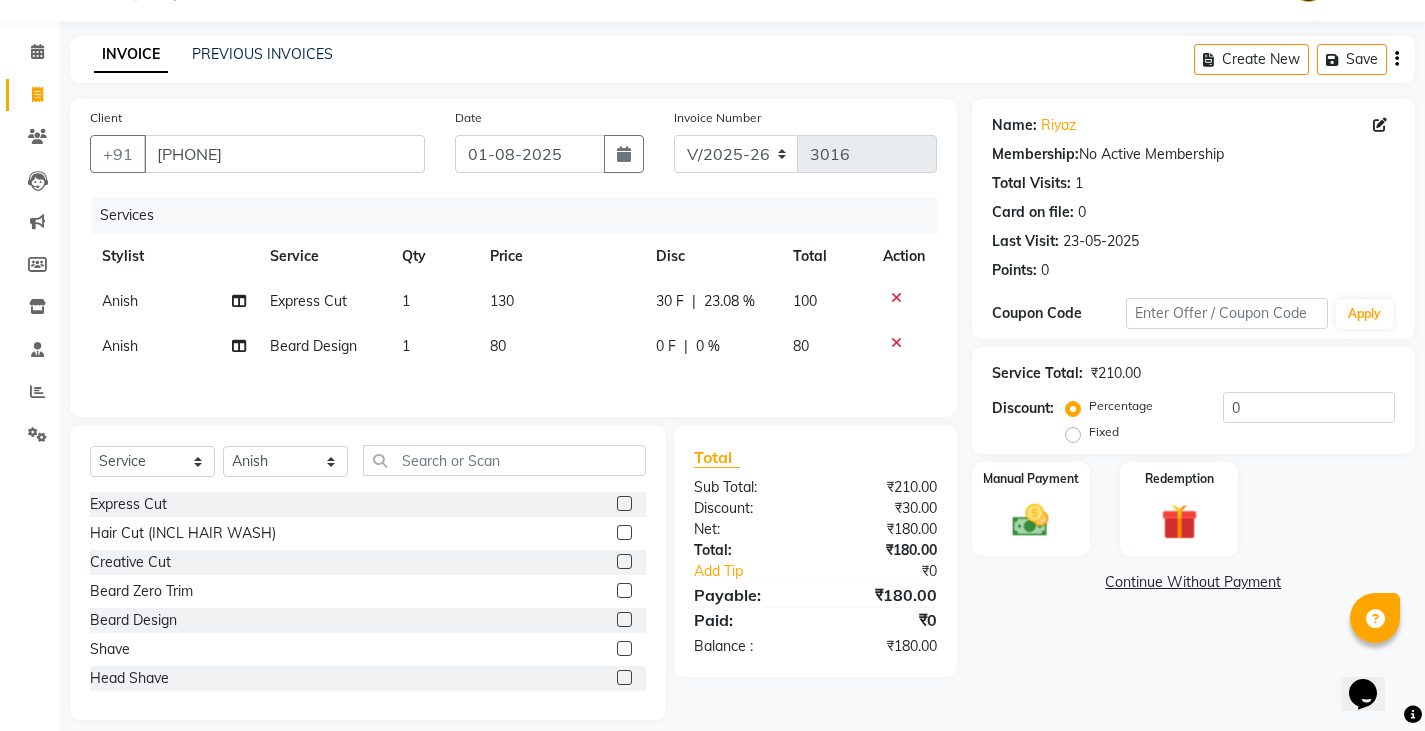 scroll, scrollTop: 73, scrollLeft: 0, axis: vertical 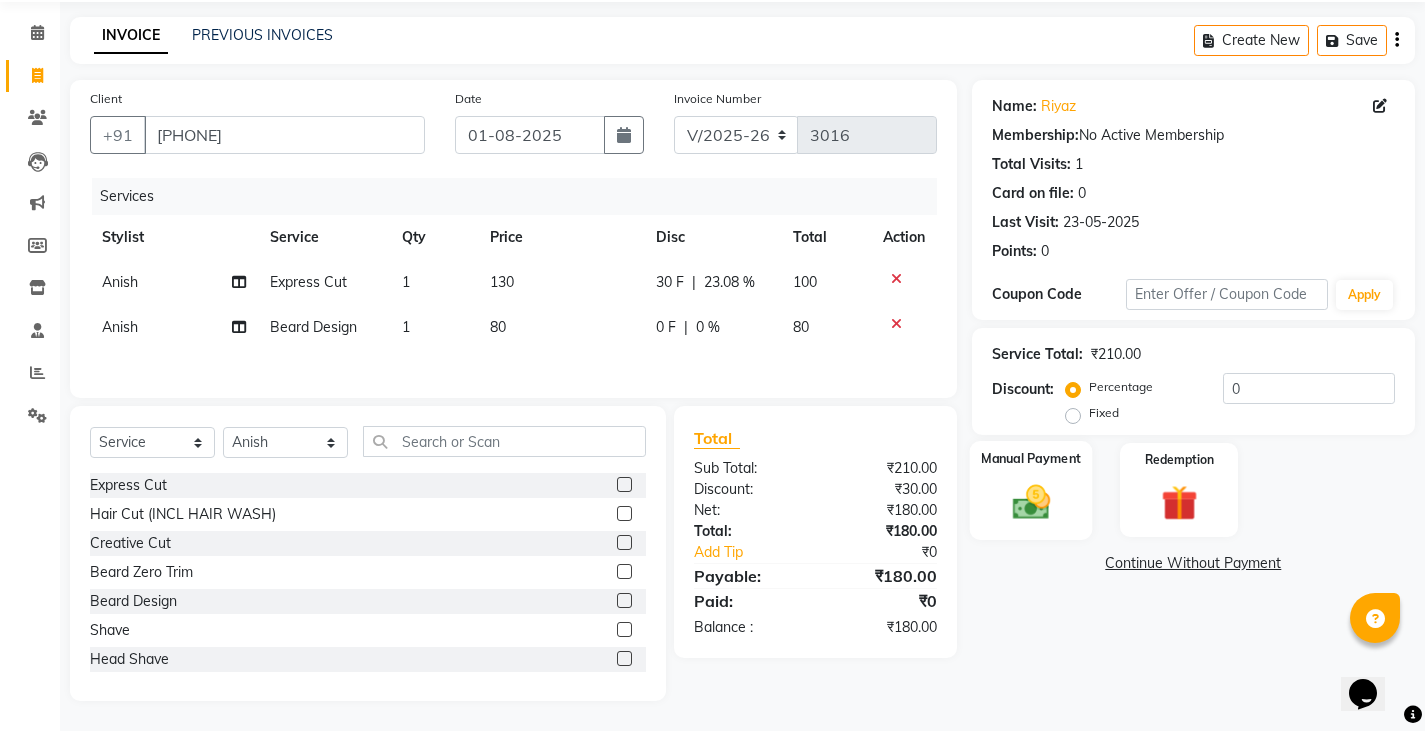 click on "Manual Payment" 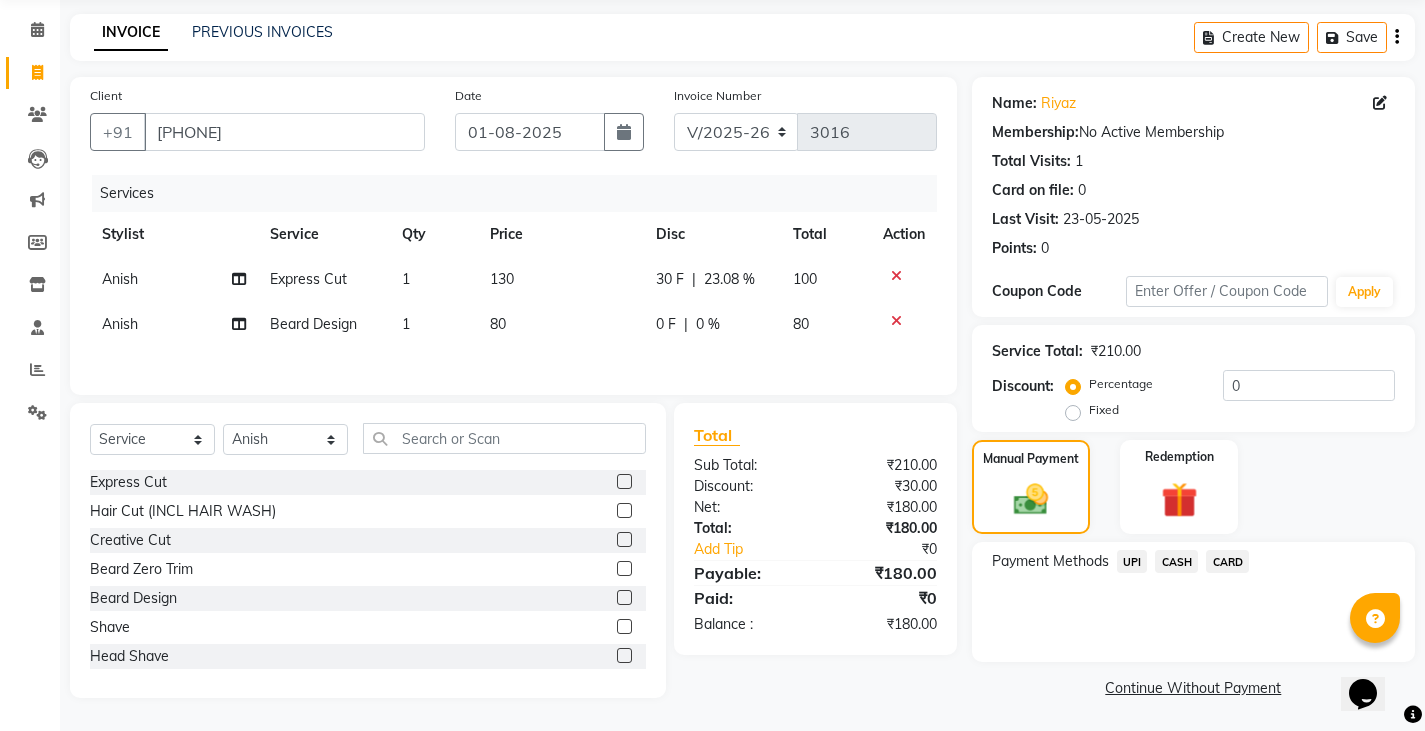 click on "UPI" 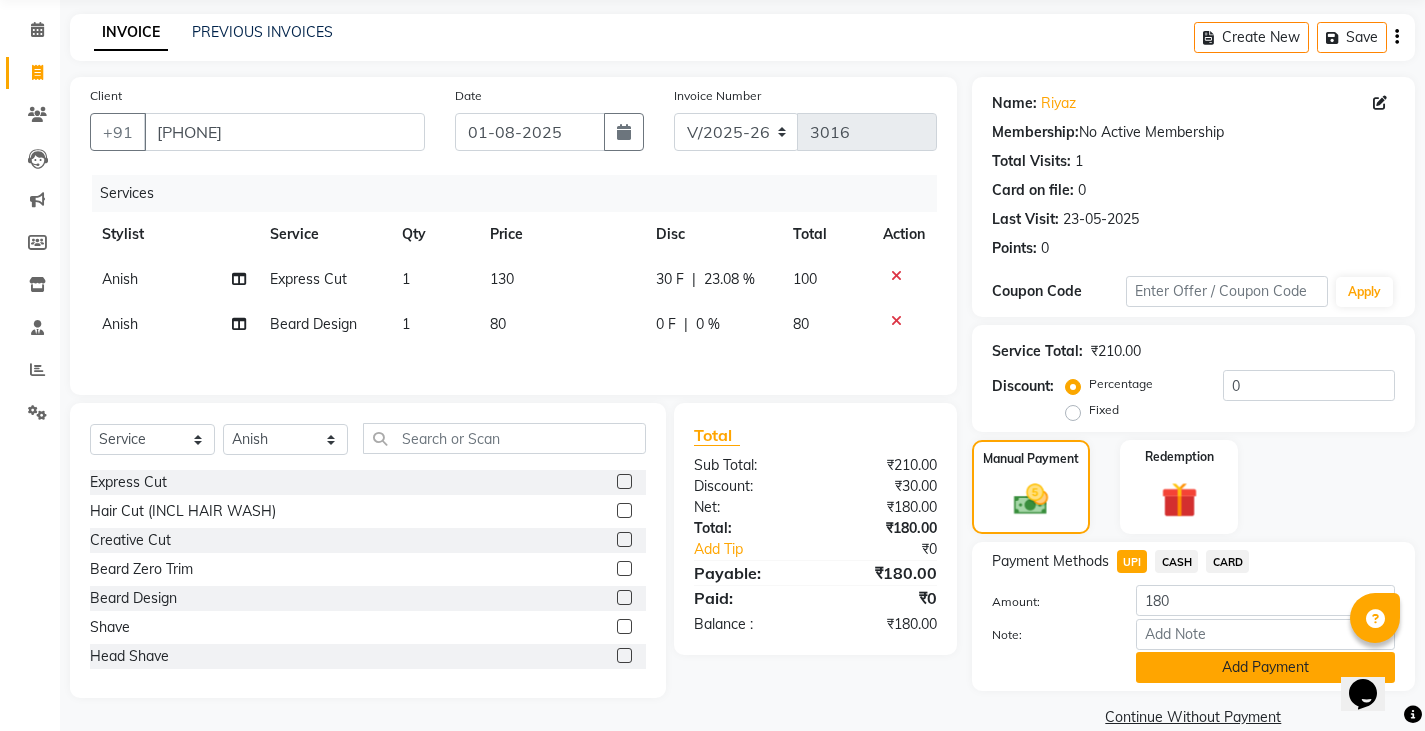 click on "Add Payment" 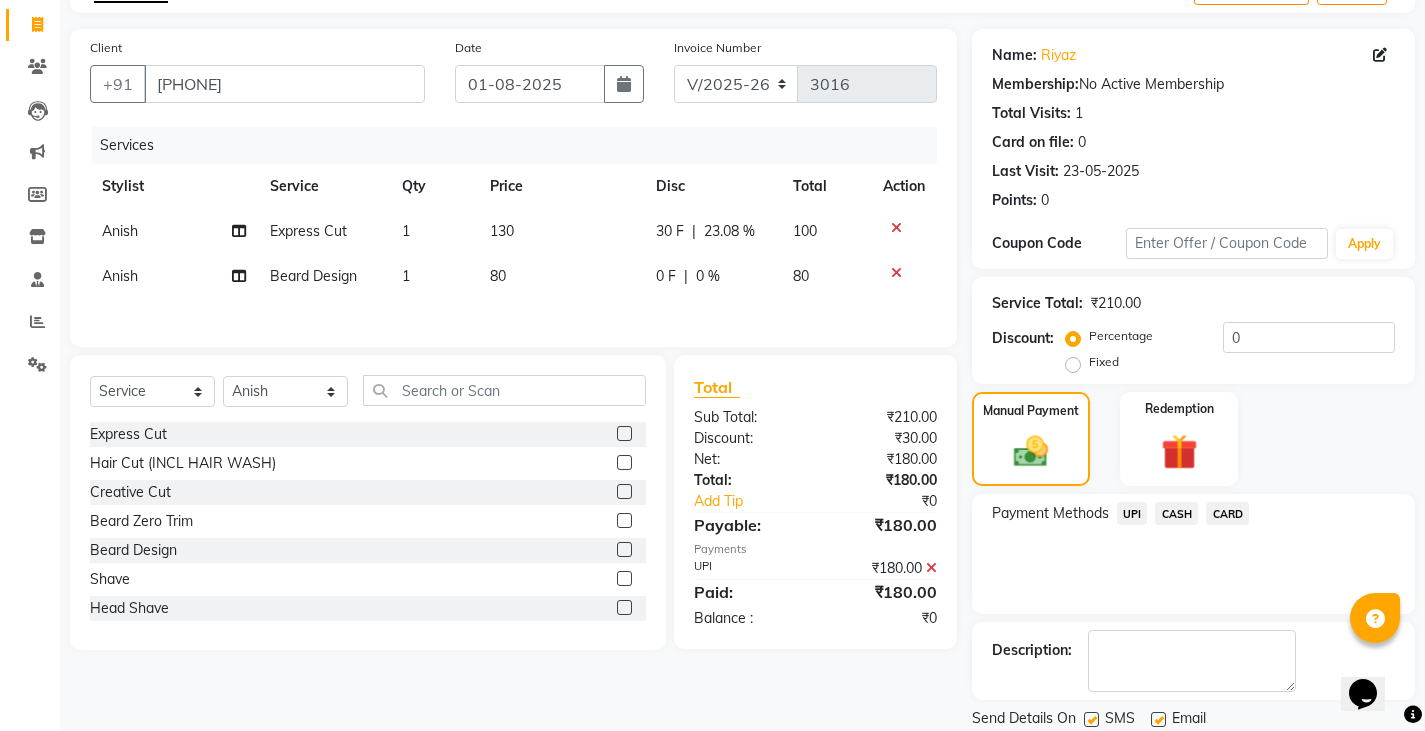 scroll, scrollTop: 148, scrollLeft: 0, axis: vertical 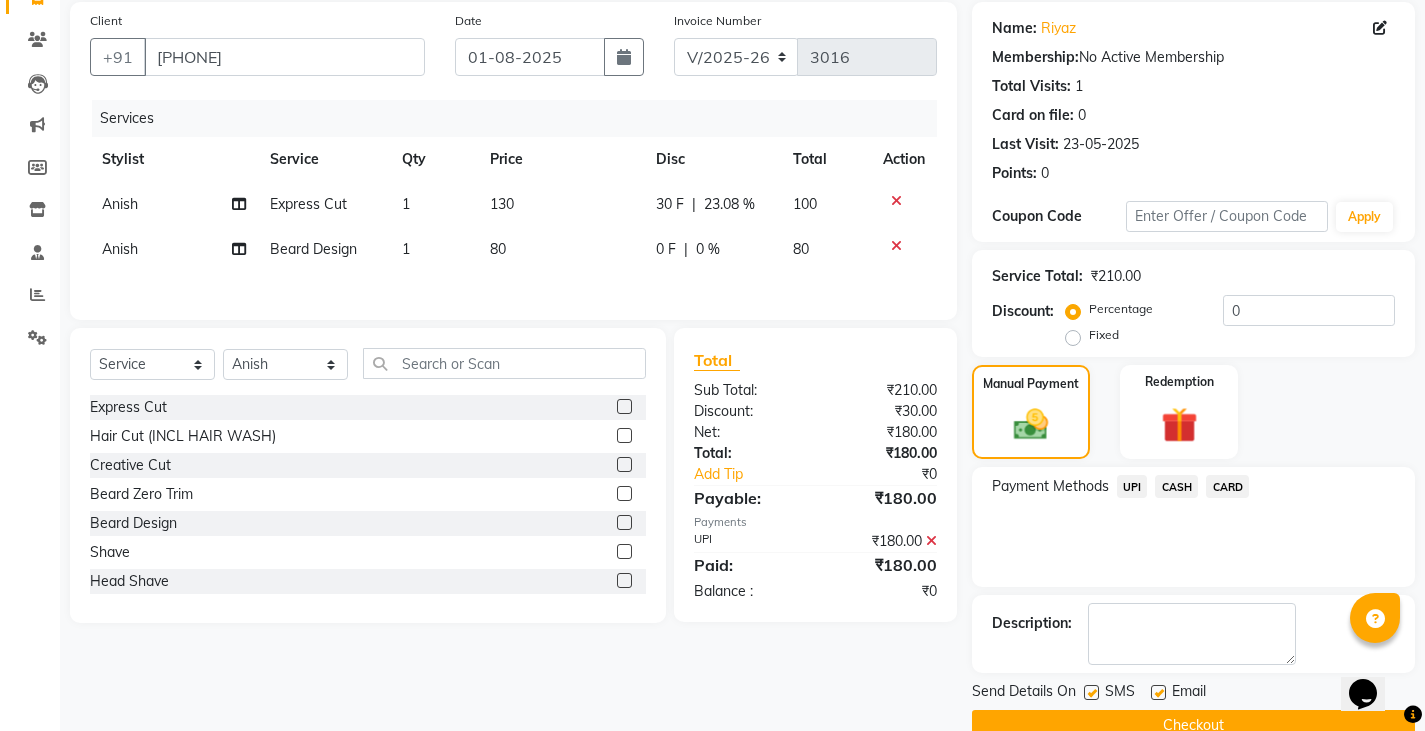click on "Checkout" 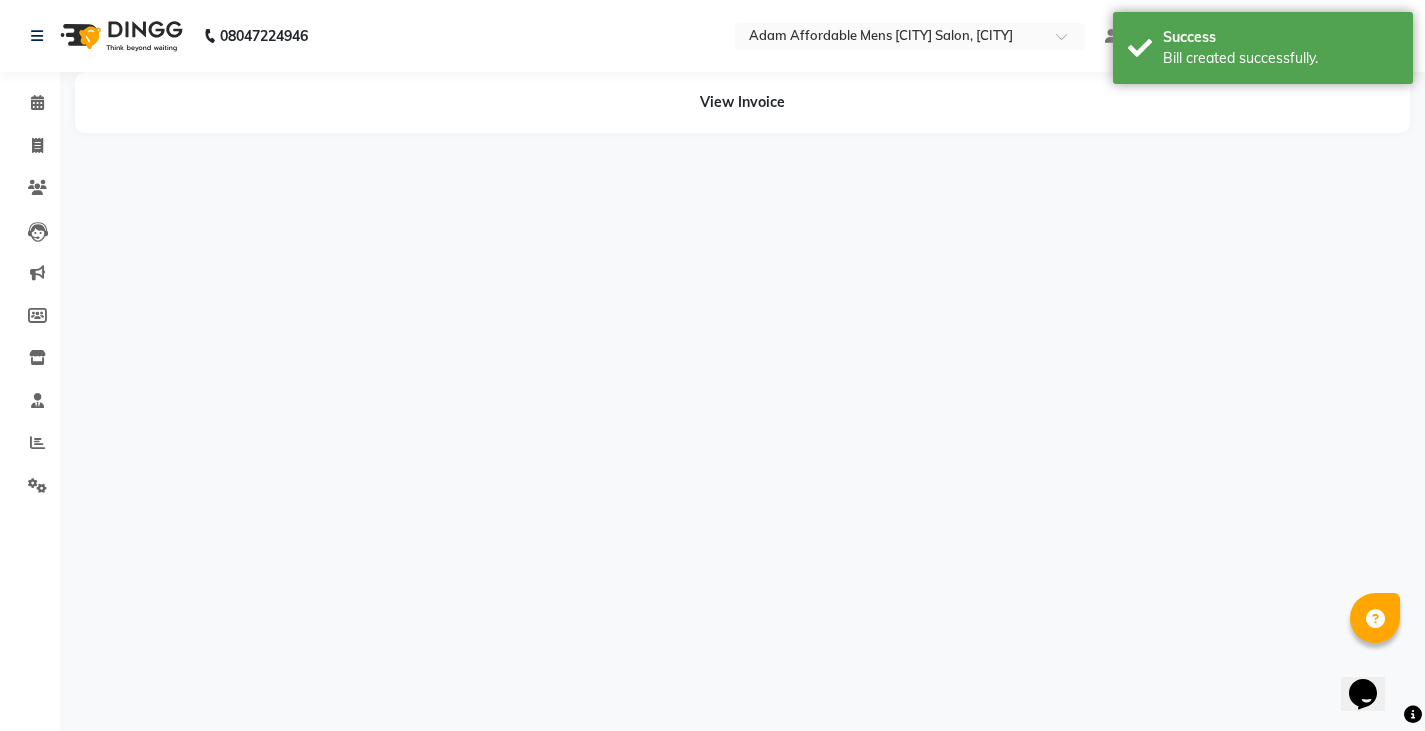 scroll, scrollTop: 0, scrollLeft: 0, axis: both 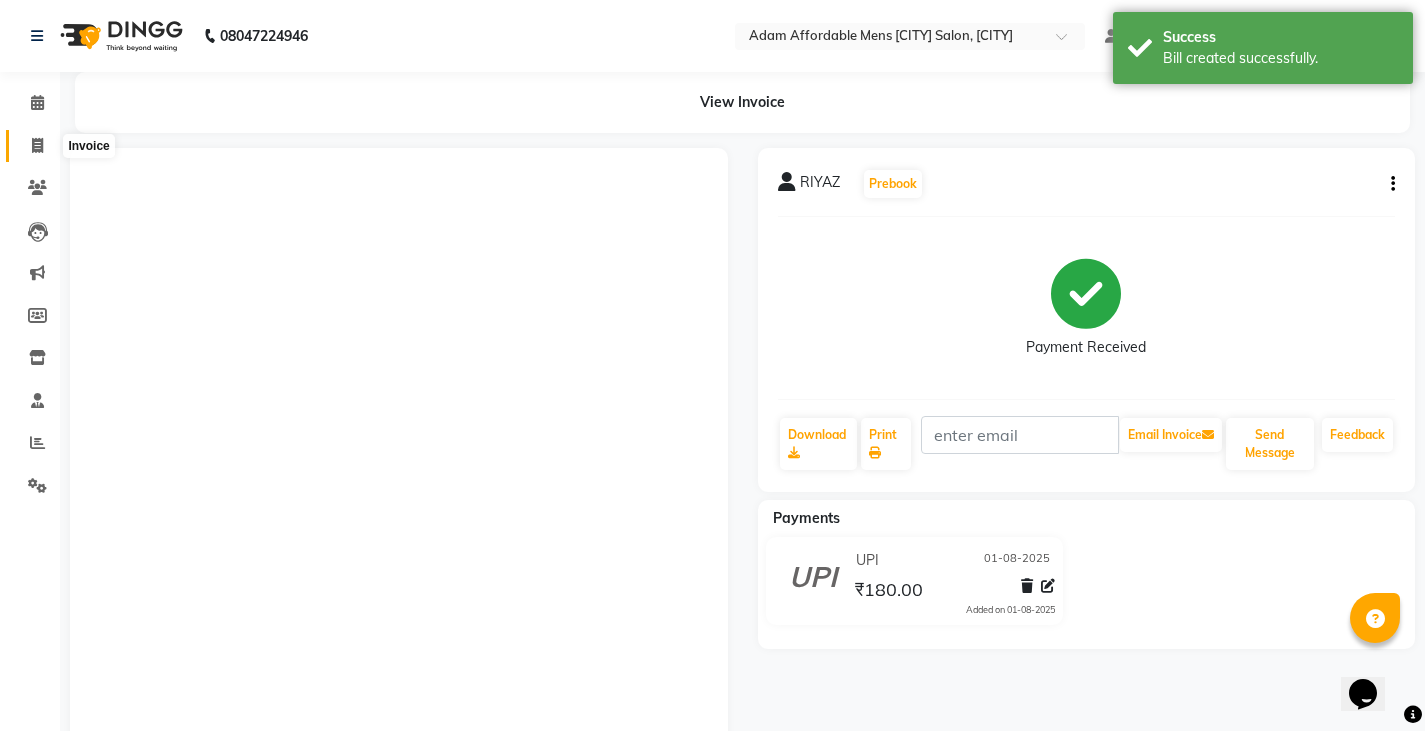 click 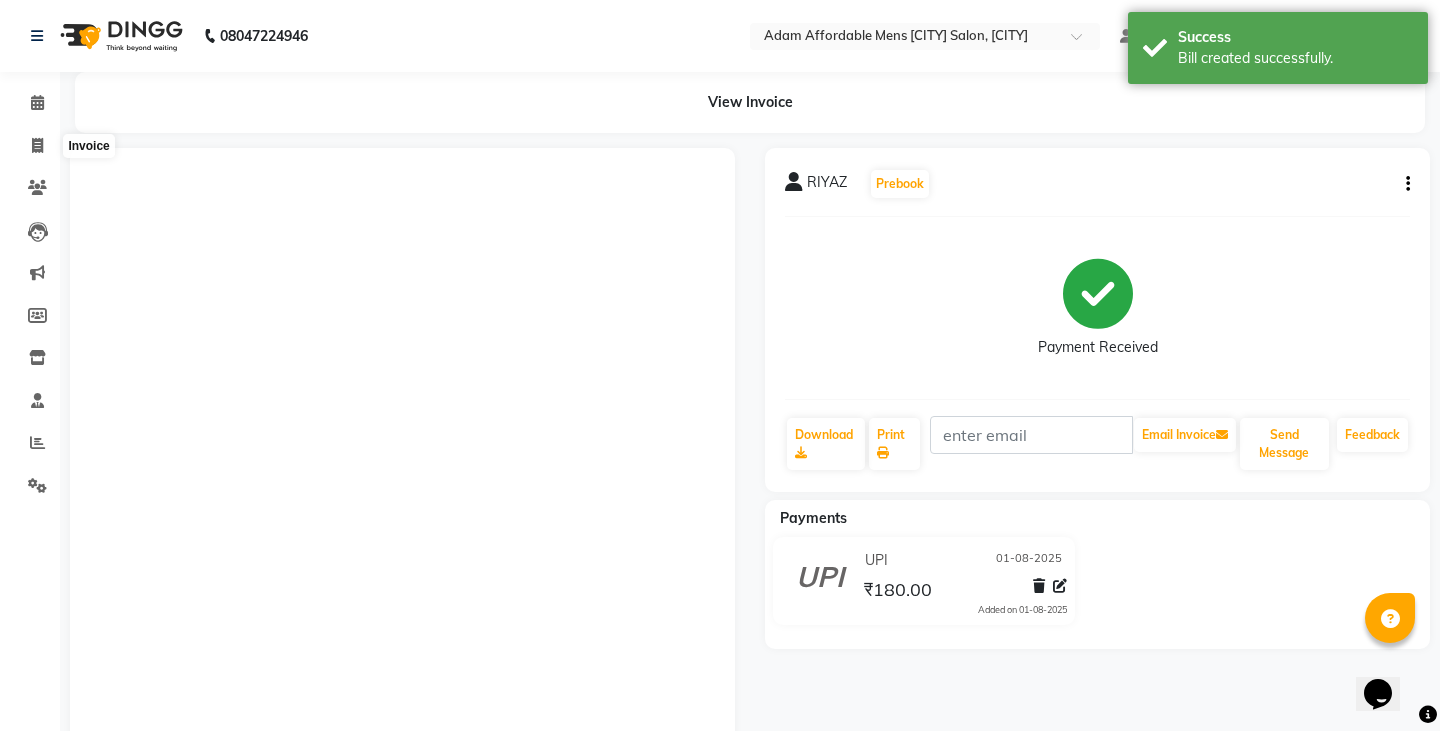select on "8213" 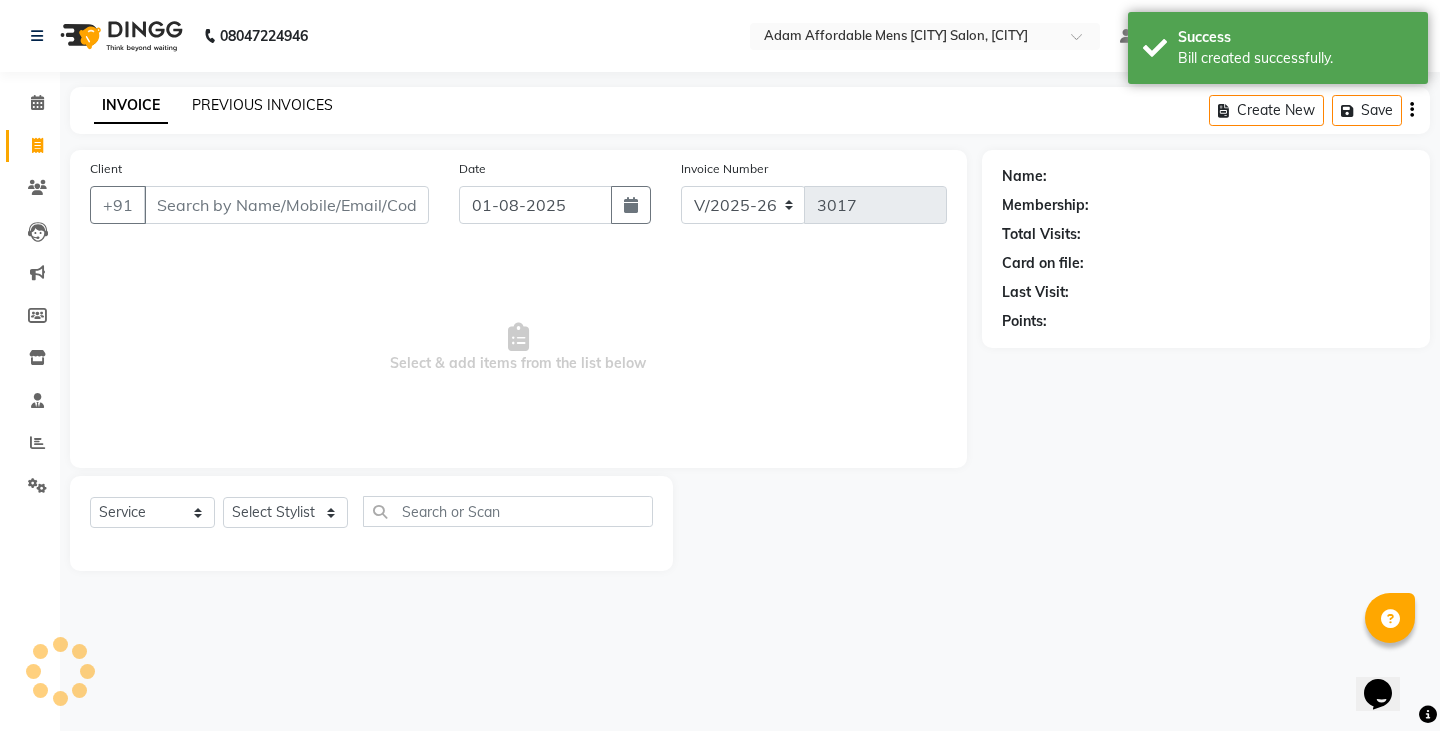 click on "PREVIOUS INVOICES" 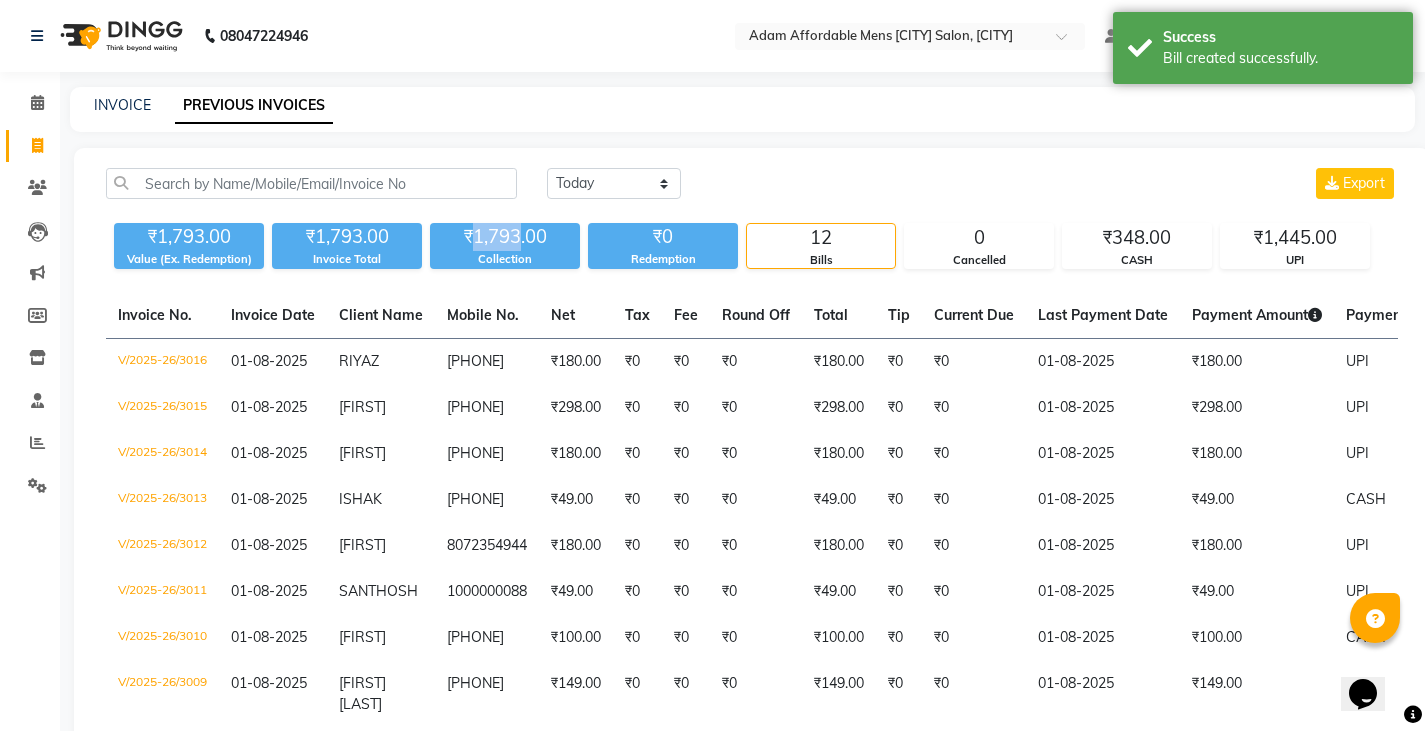 drag, startPoint x: 477, startPoint y: 233, endPoint x: 521, endPoint y: 234, distance: 44.011364 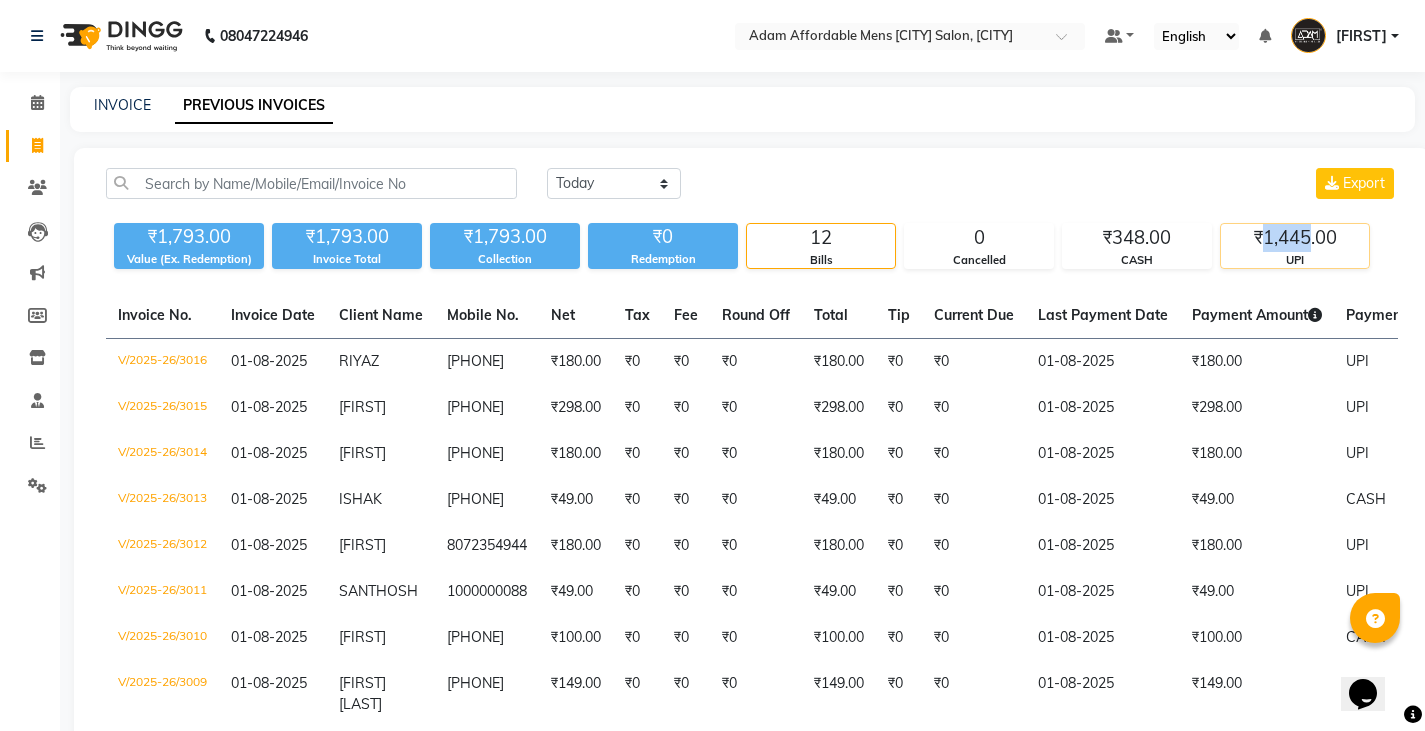drag, startPoint x: 1266, startPoint y: 233, endPoint x: 1309, endPoint y: 242, distance: 43.931767 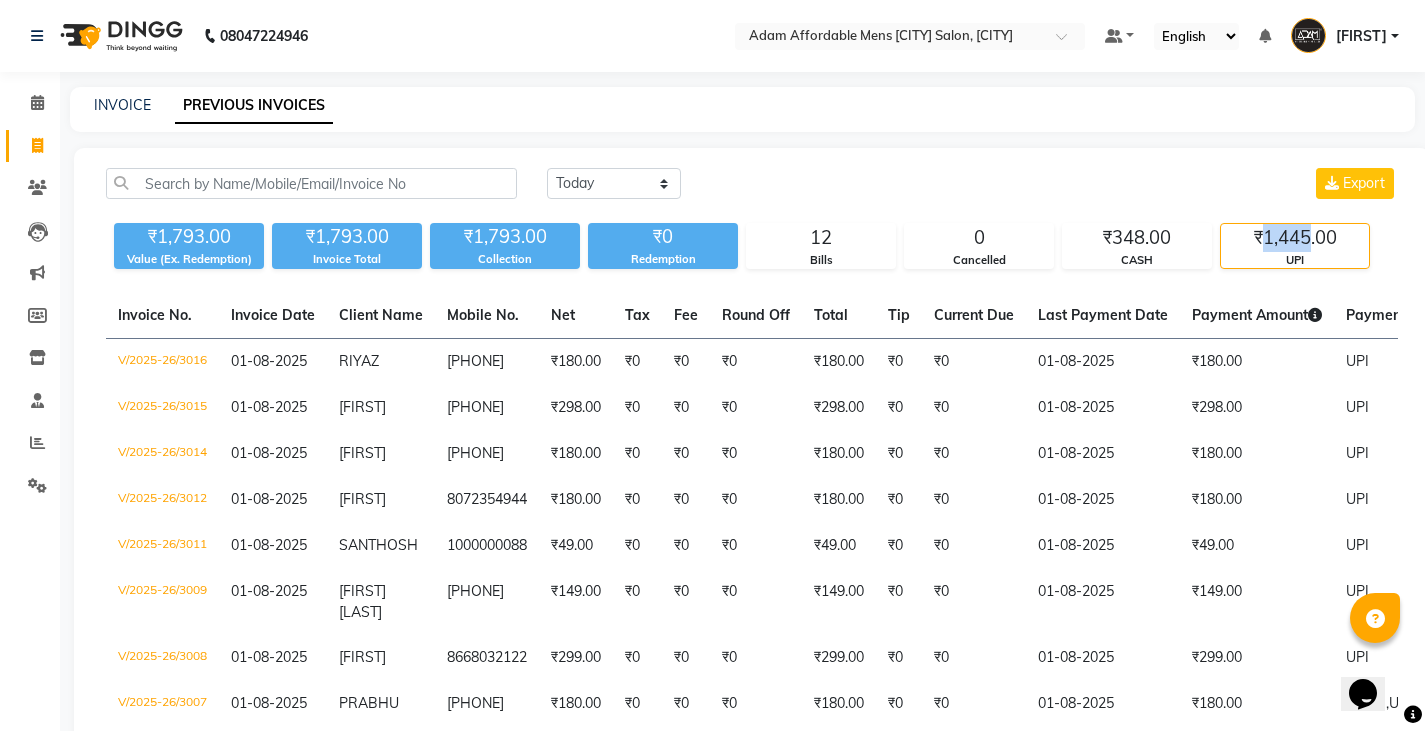 copy on "1,445" 